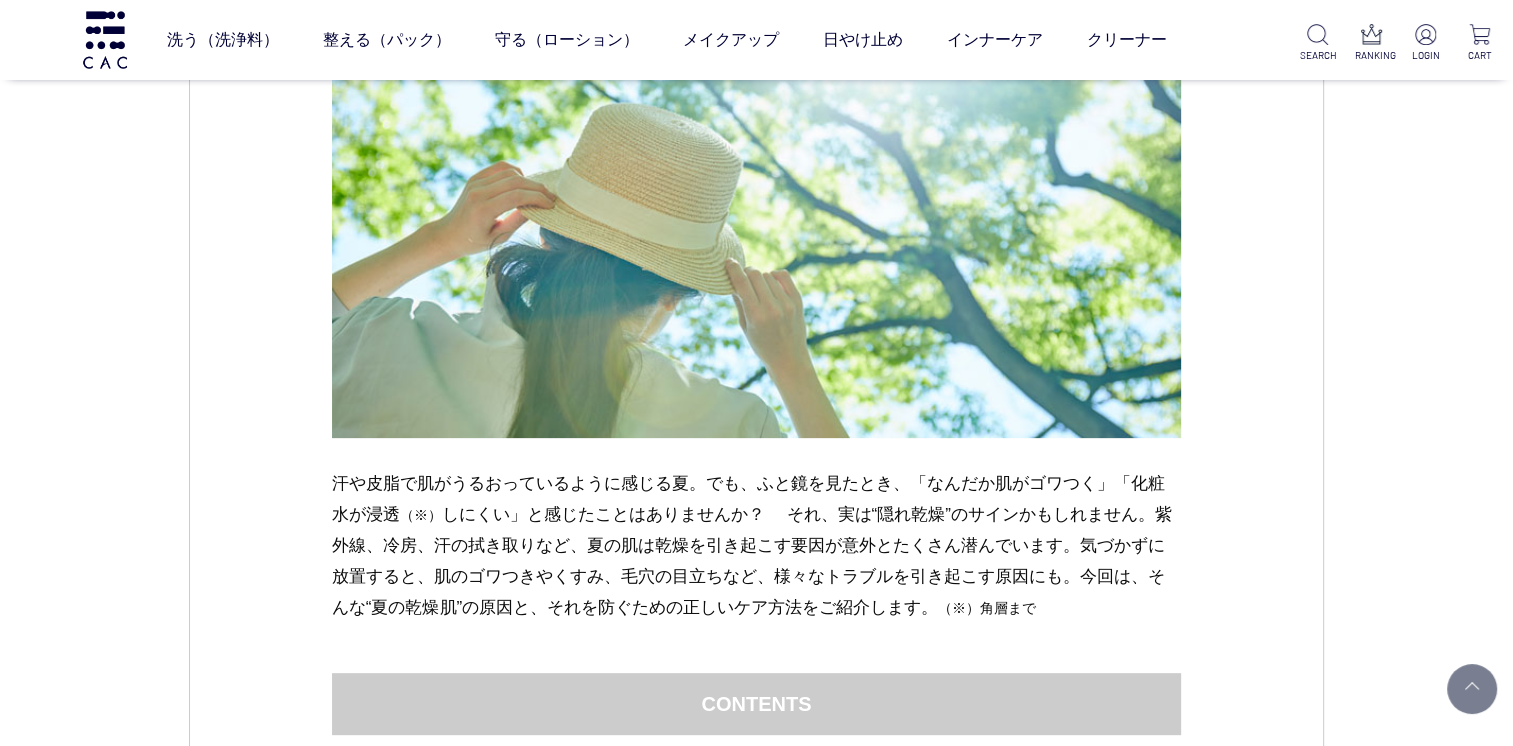 scroll, scrollTop: 0, scrollLeft: 0, axis: both 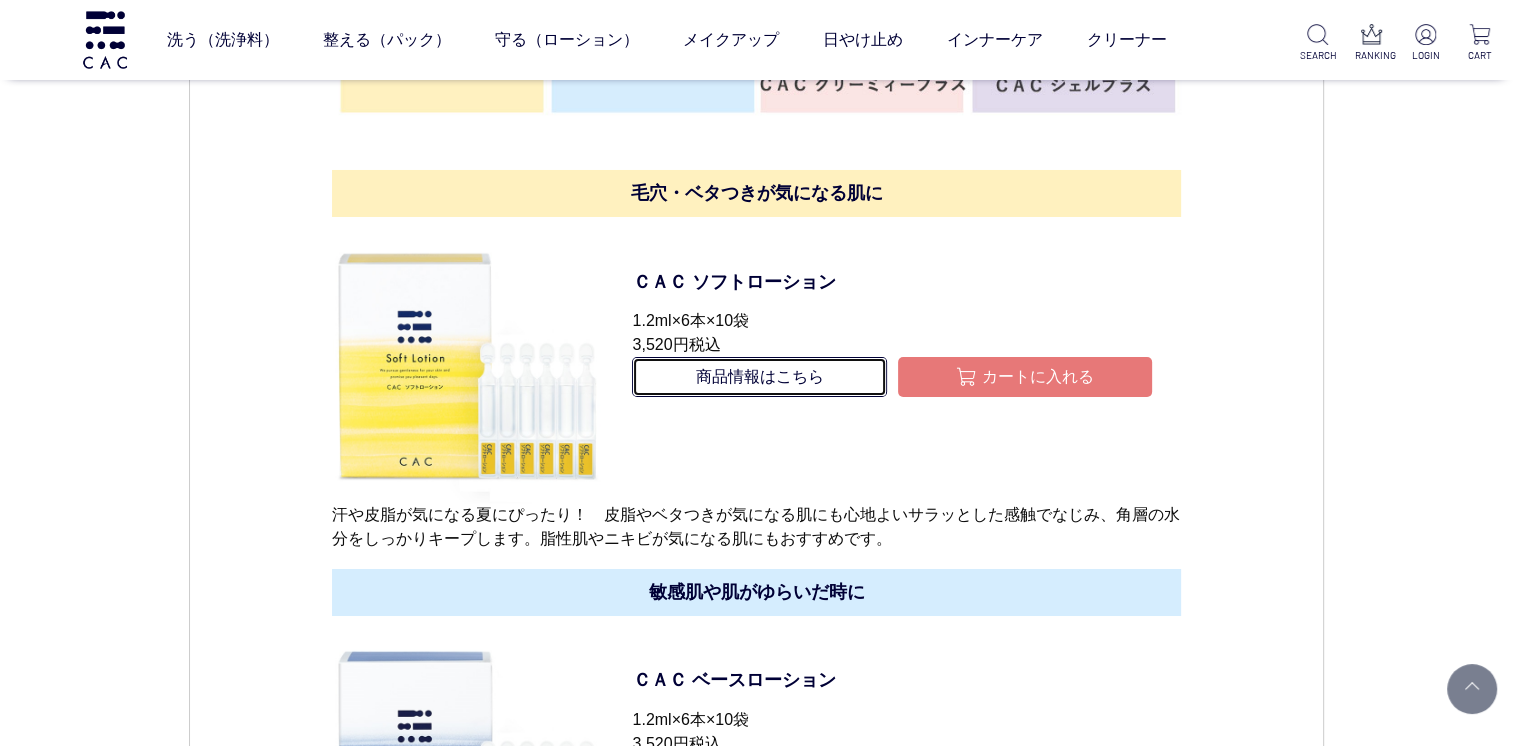 click on "商品情報はこちら" at bounding box center (759, 377) 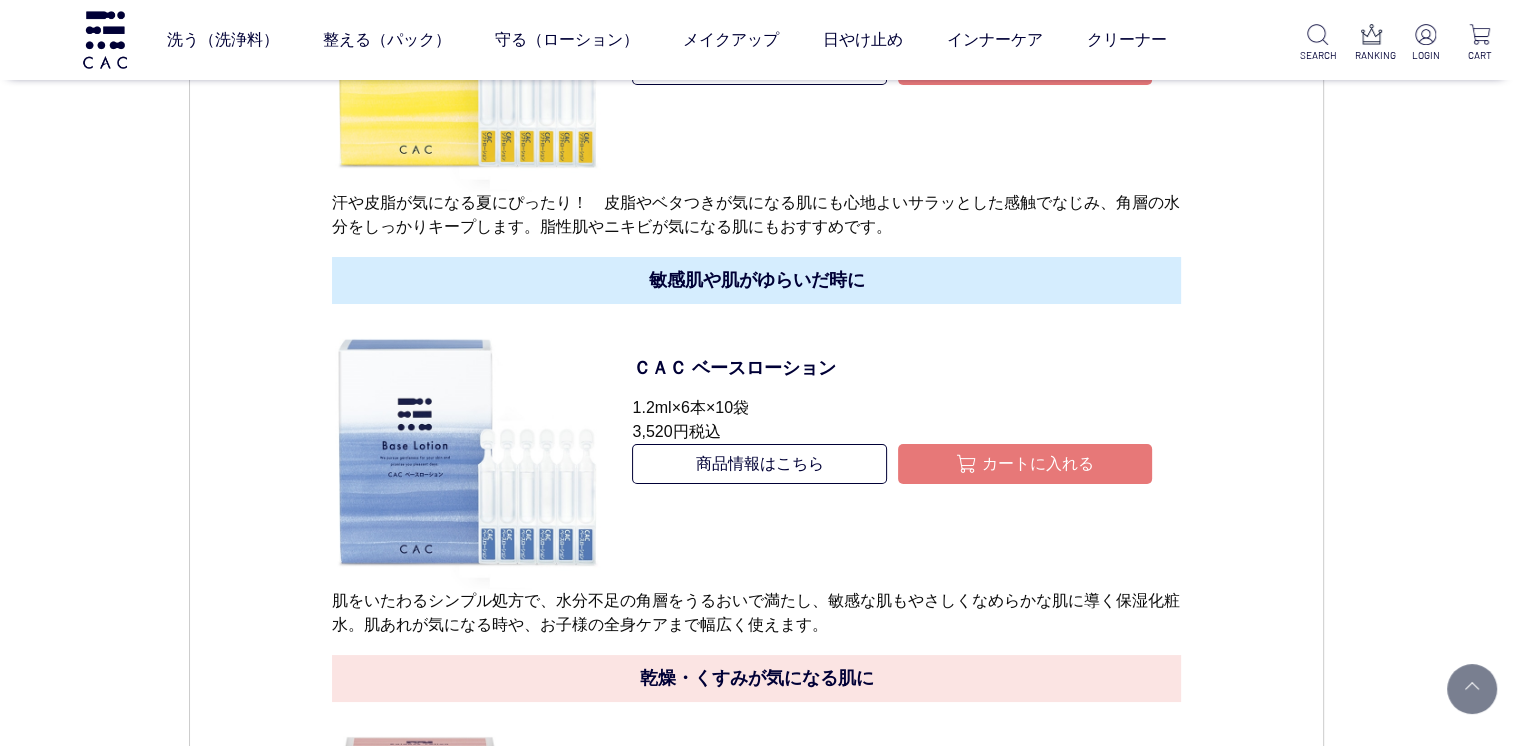 scroll, scrollTop: 7489, scrollLeft: 0, axis: vertical 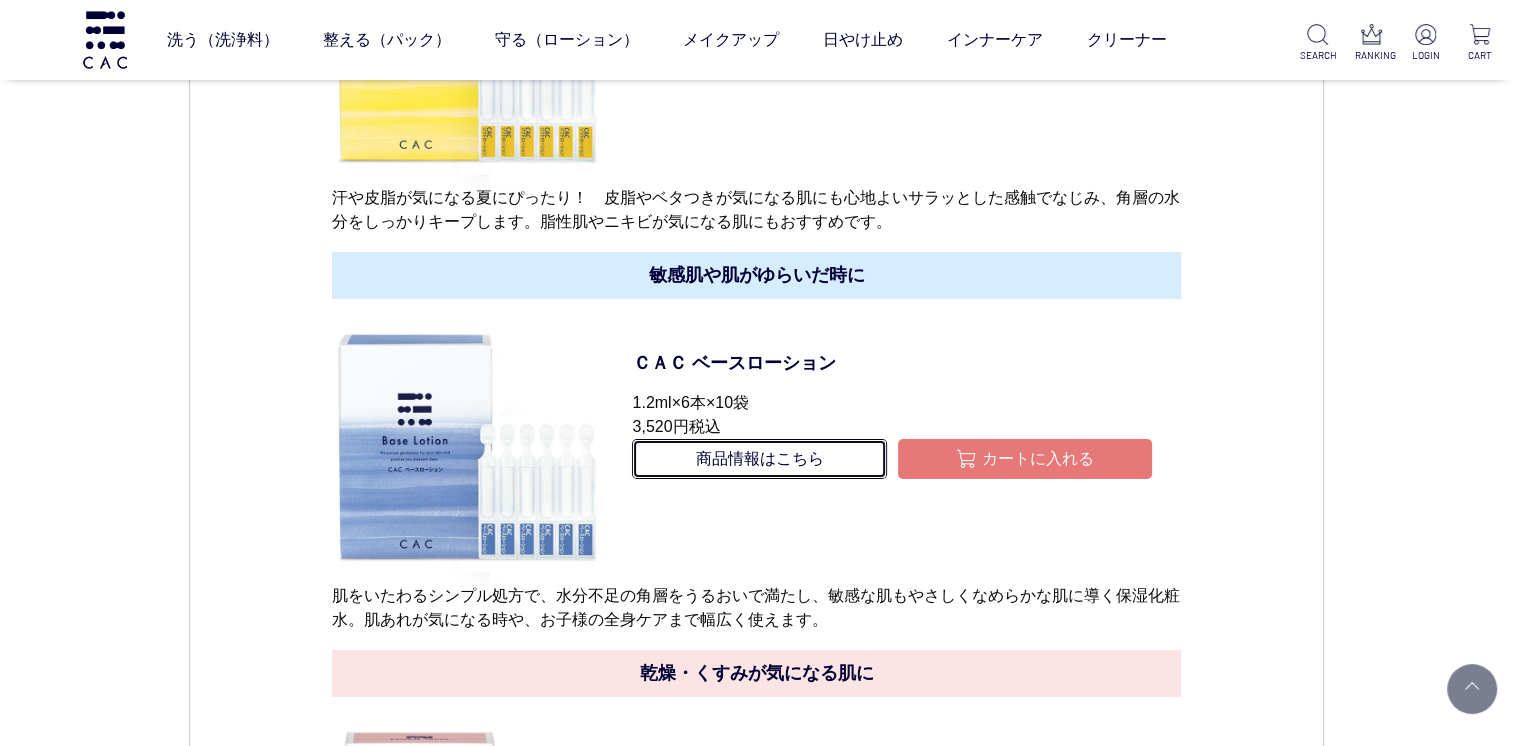click on "商品情報はこちら" at bounding box center (759, 459) 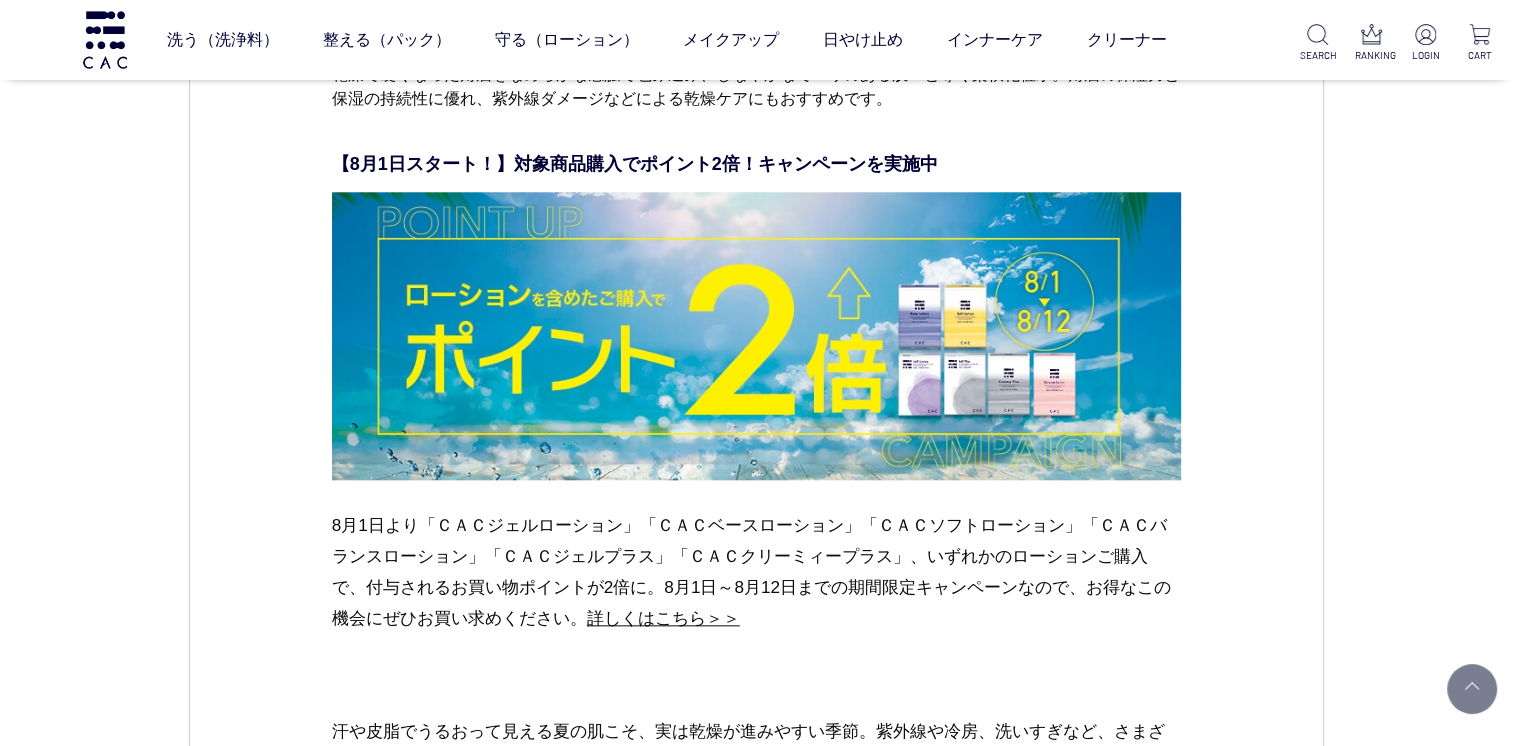 scroll, scrollTop: 9579, scrollLeft: 0, axis: vertical 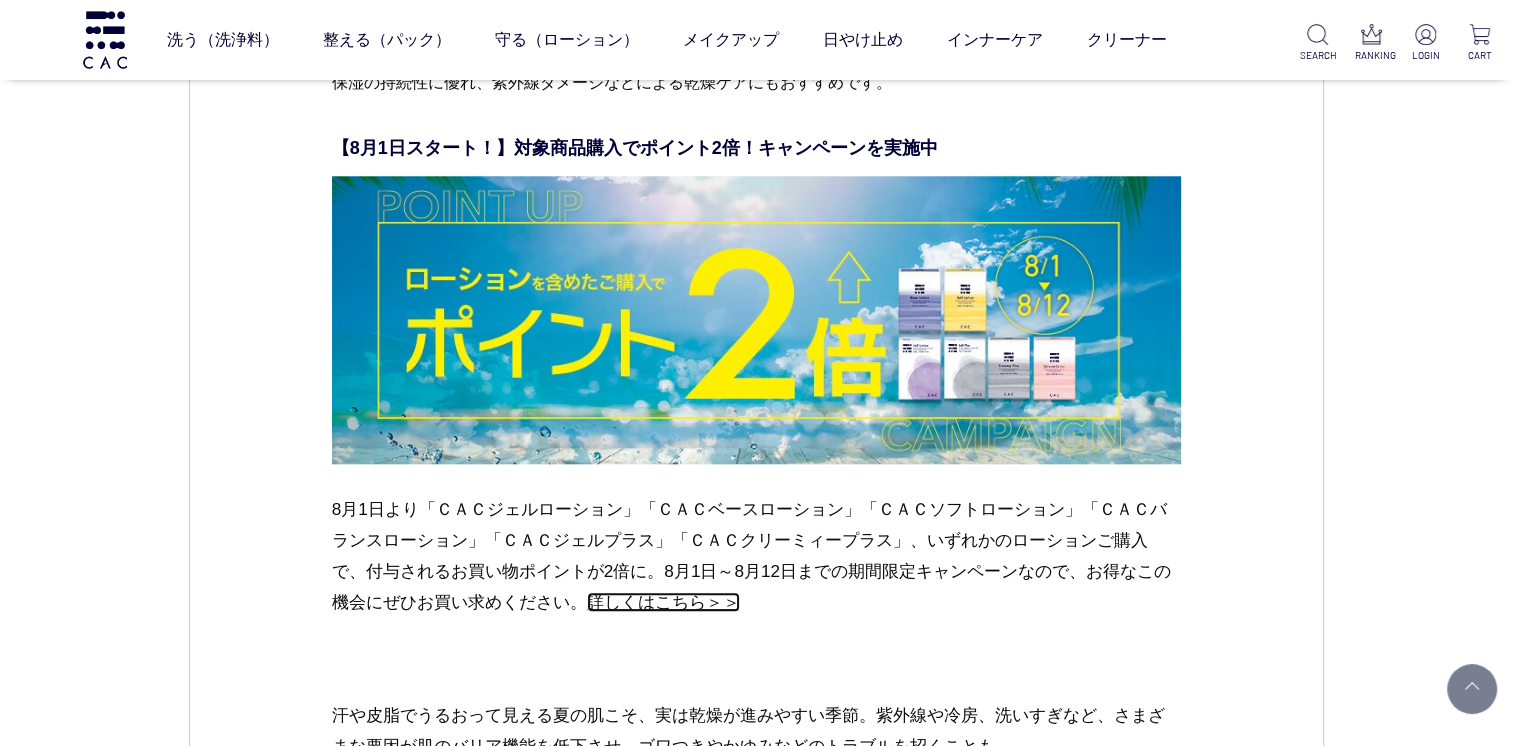 click on "詳しくはこちら＞＞" at bounding box center [663, 602] 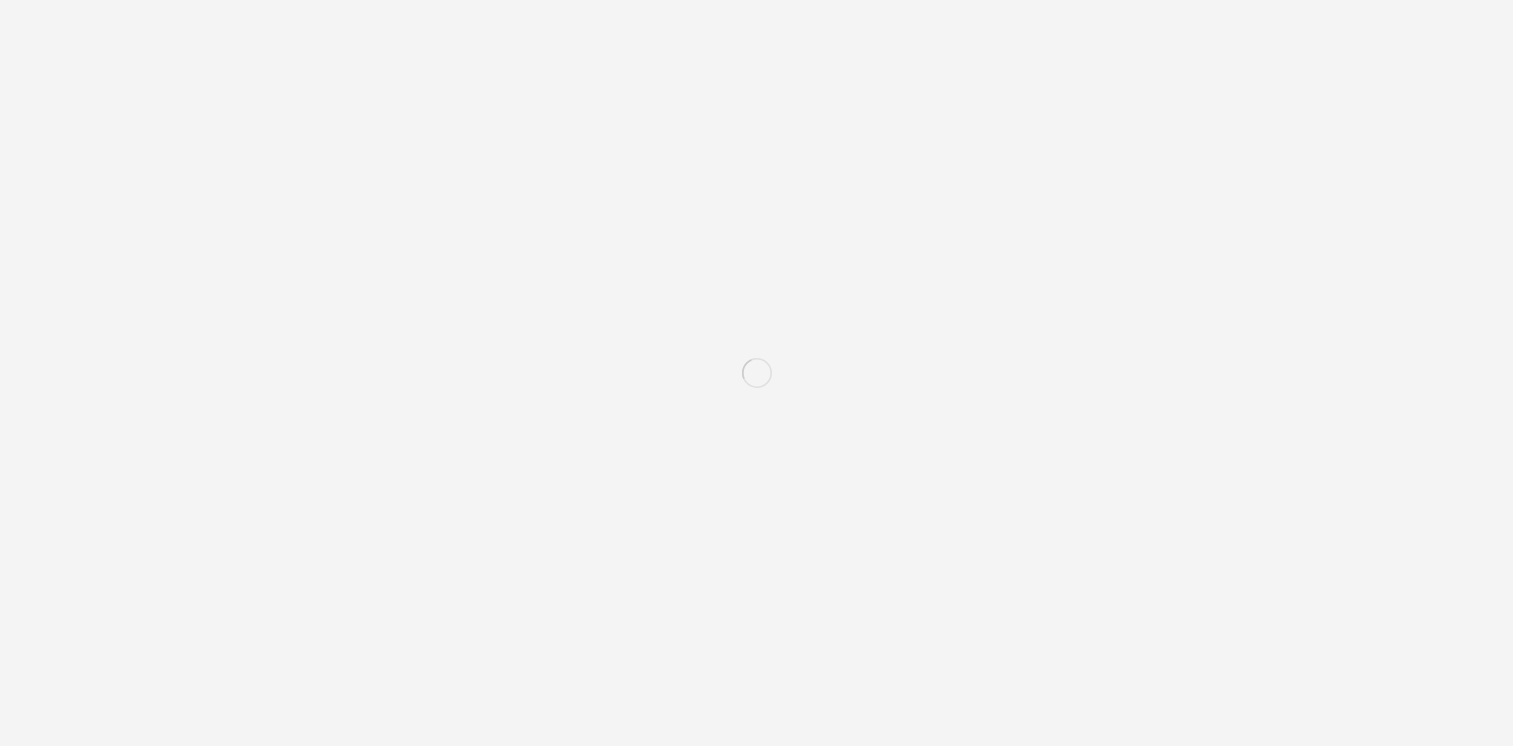 scroll, scrollTop: 0, scrollLeft: 0, axis: both 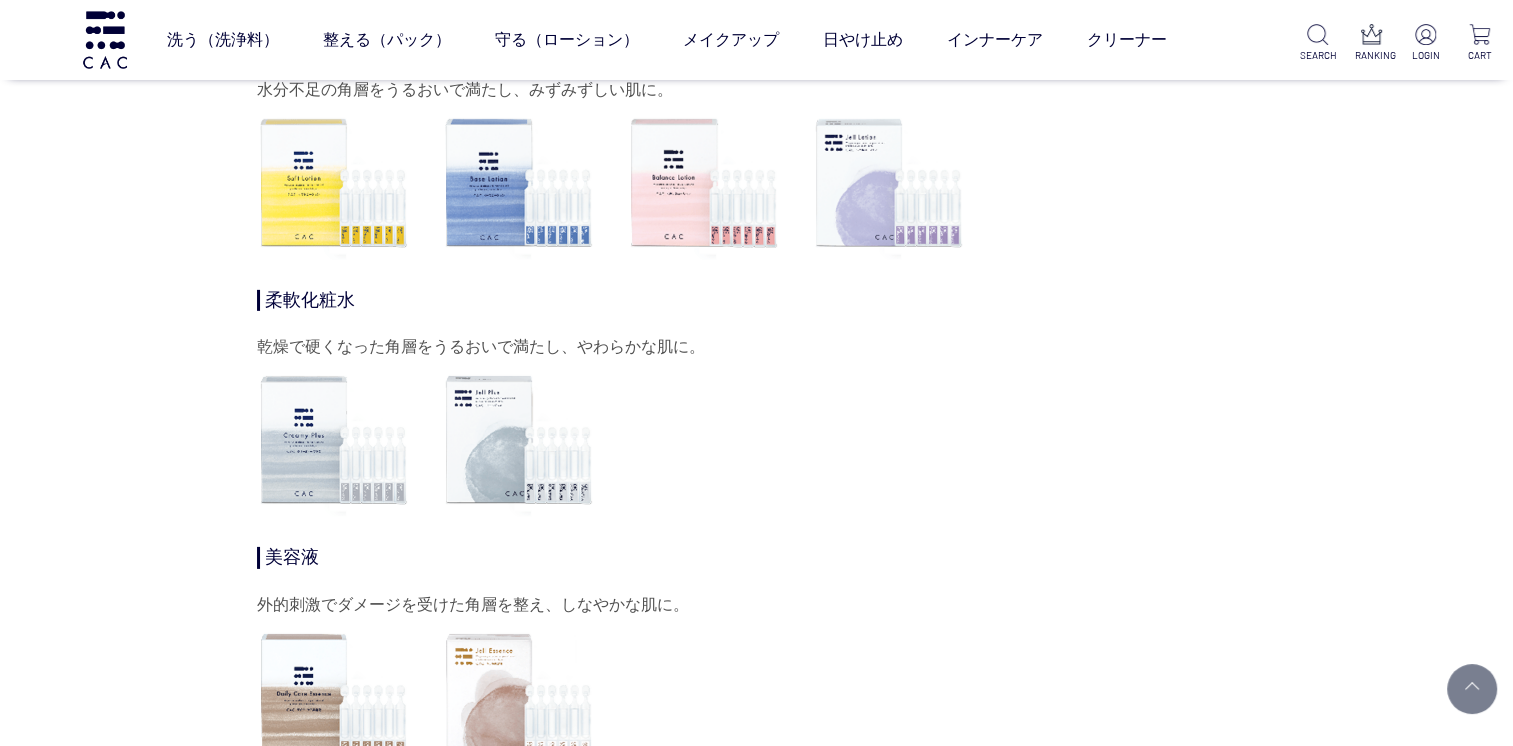 click at bounding box center (519, 183) 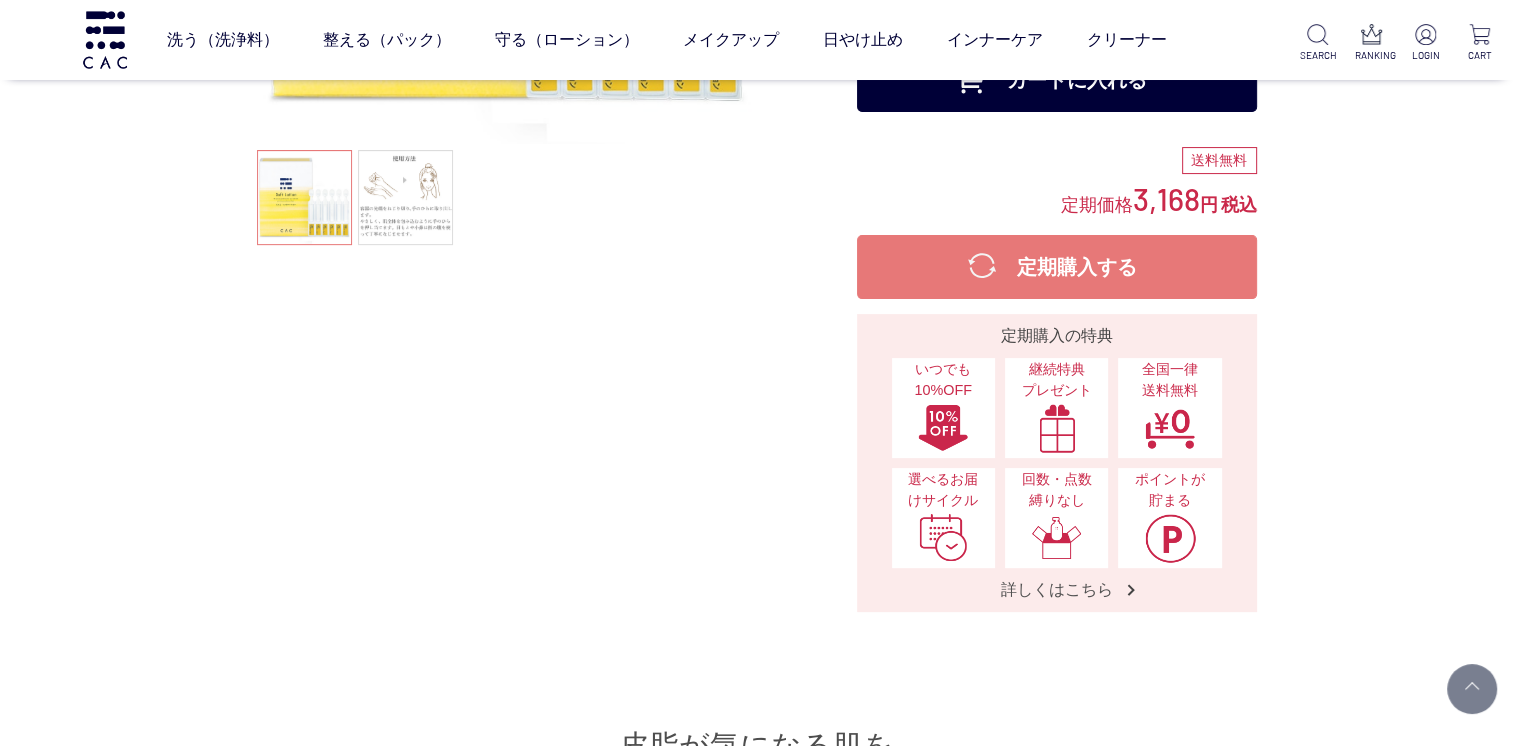 scroll, scrollTop: 428, scrollLeft: 0, axis: vertical 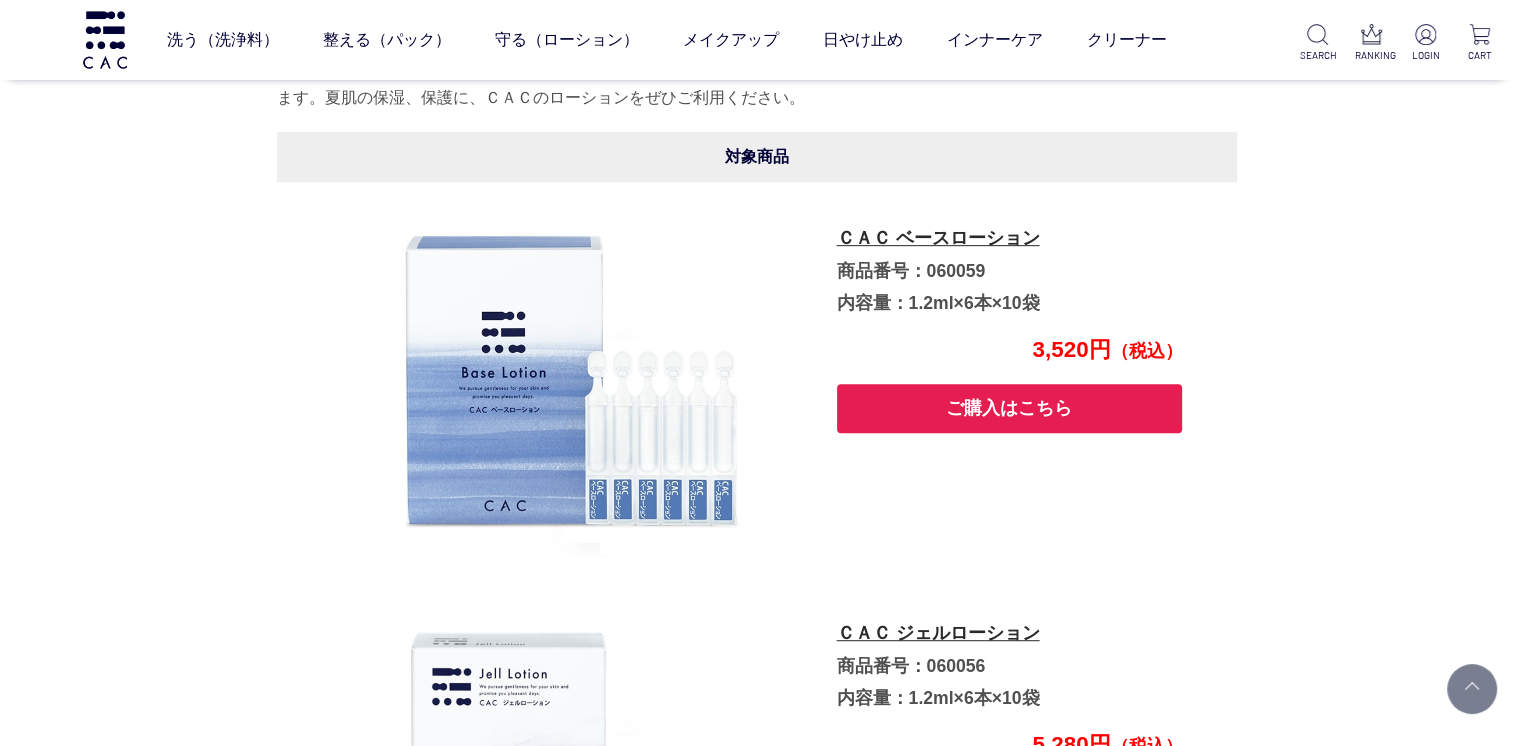 click on "ご購入はこちら" at bounding box center (1010, 408) 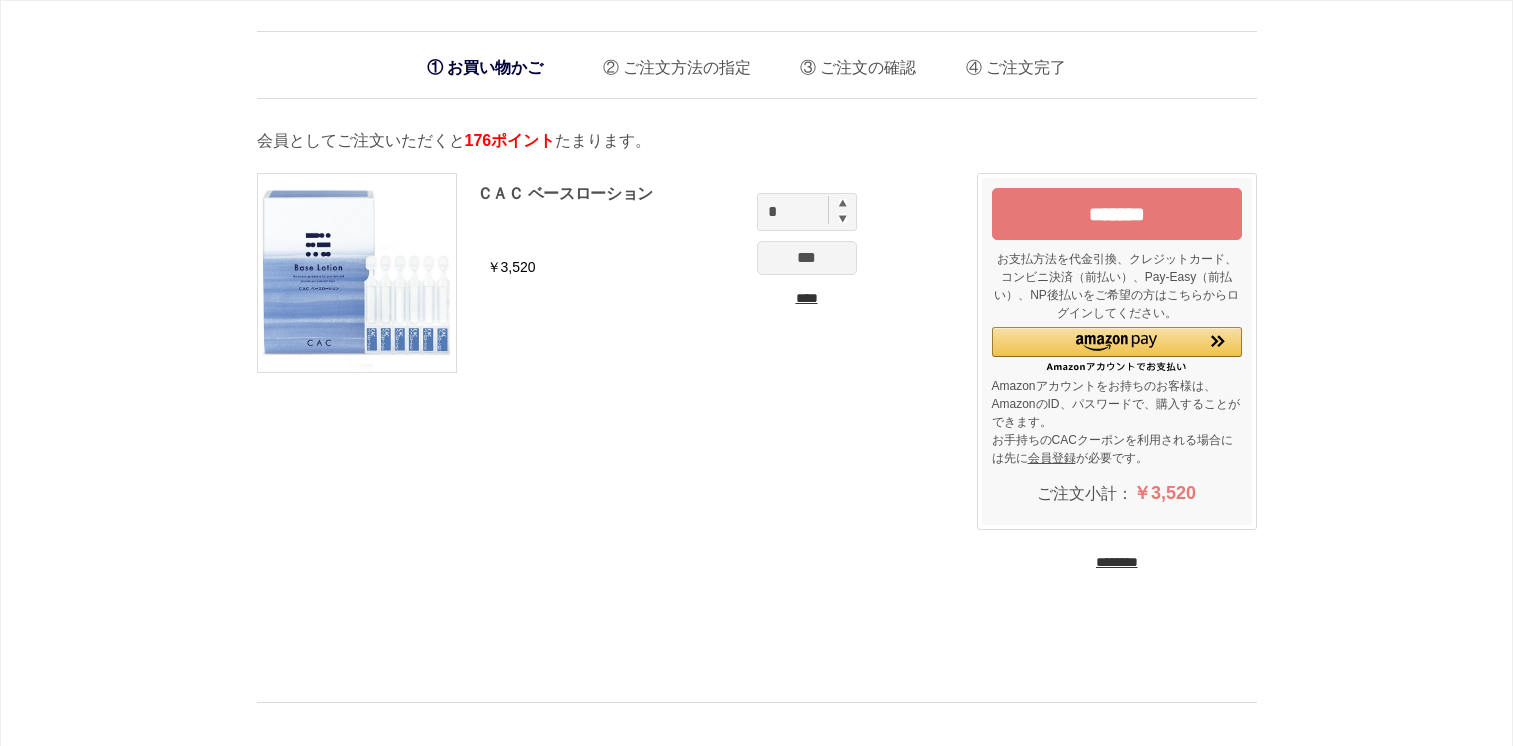 scroll, scrollTop: 0, scrollLeft: 0, axis: both 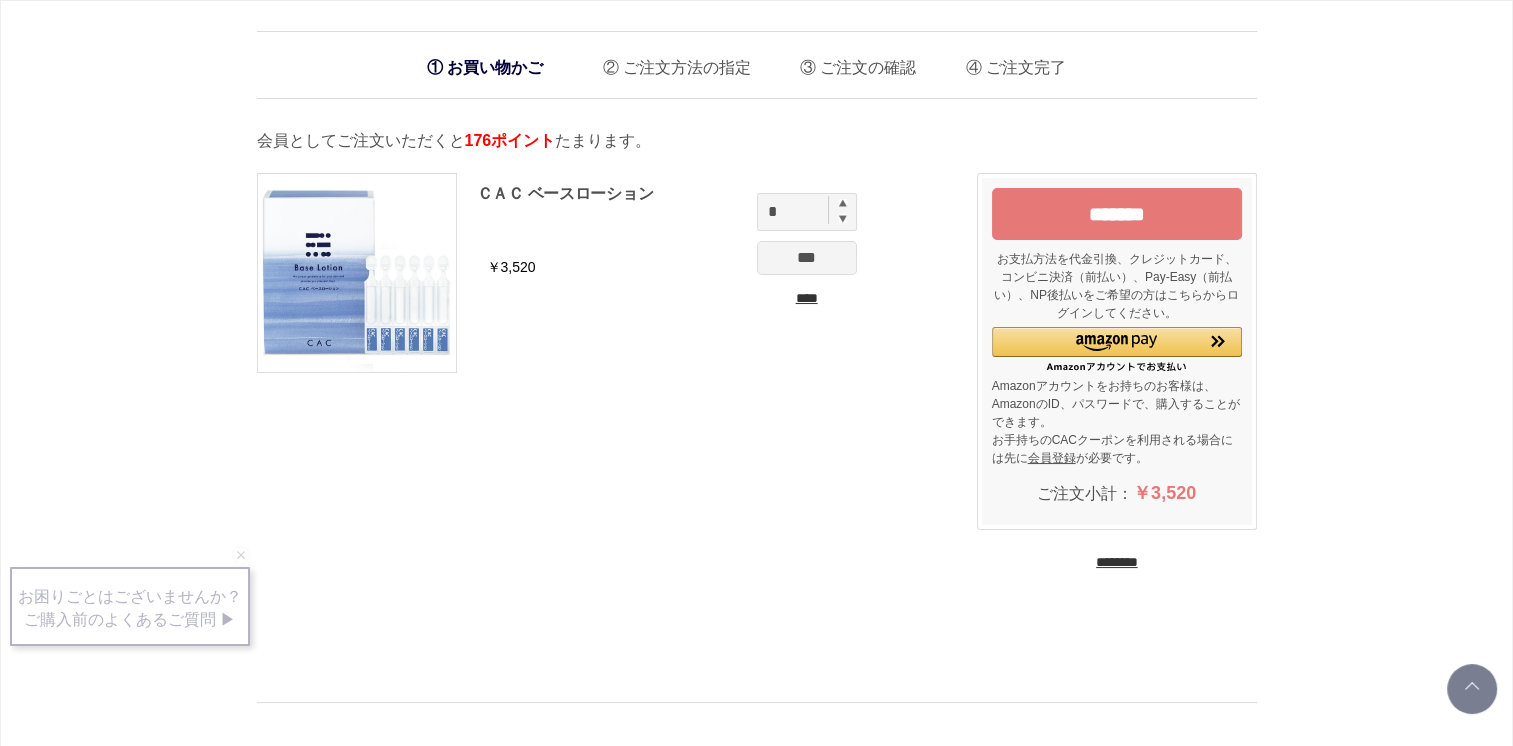 click on "お買い物かご
ご注文方法の指定
ご注文の確認
ご注文完了
通信に時間がかかっています。しばらく経ってもAmazonに移動しない場合は、申し訳ございませんが他の支払方法をご利用ください。
会員としてご注文いただくと 176ポイント たまります。
***
ＣＡＣ ベースローション
￥3,520
*
***
****
*******" at bounding box center [756, 596] 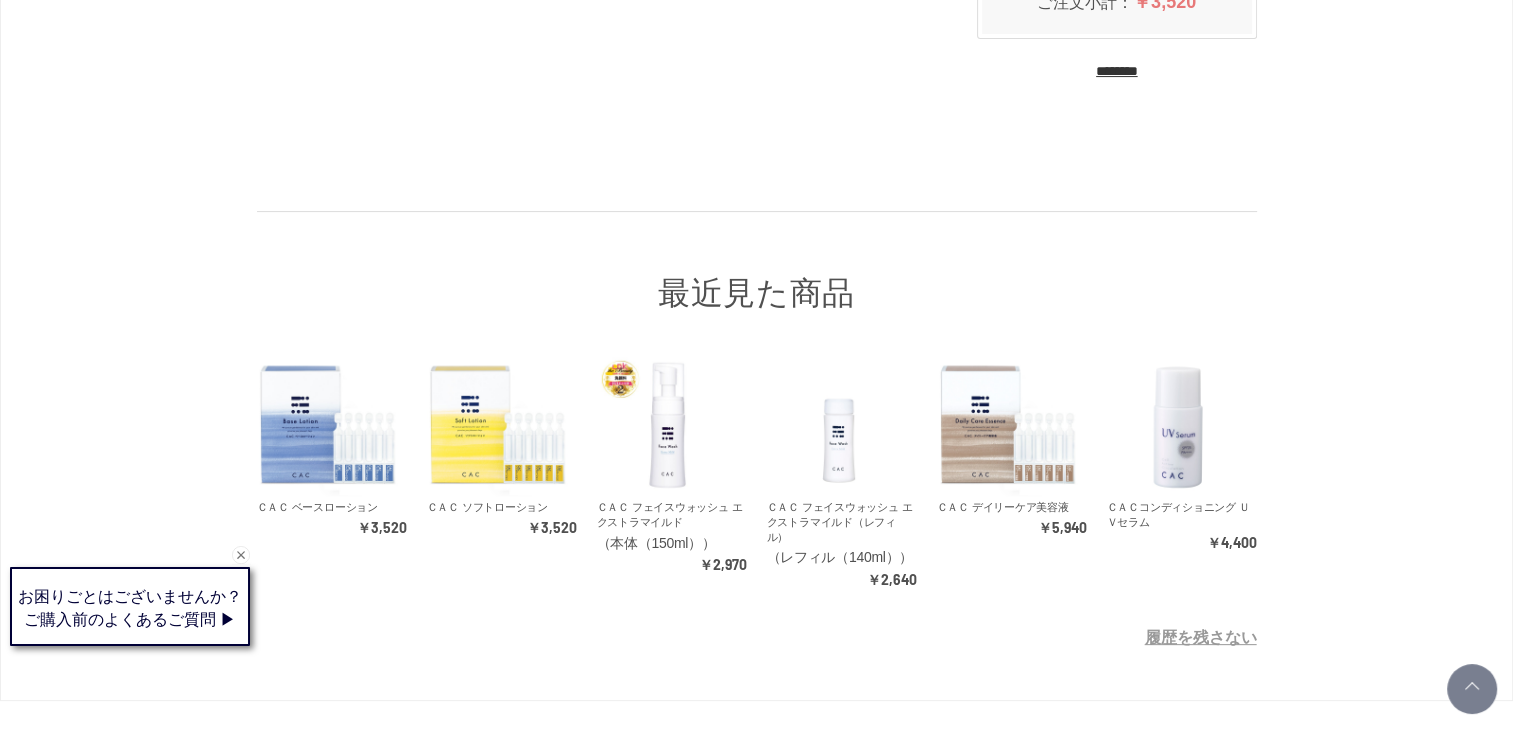 scroll, scrollTop: 621, scrollLeft: 0, axis: vertical 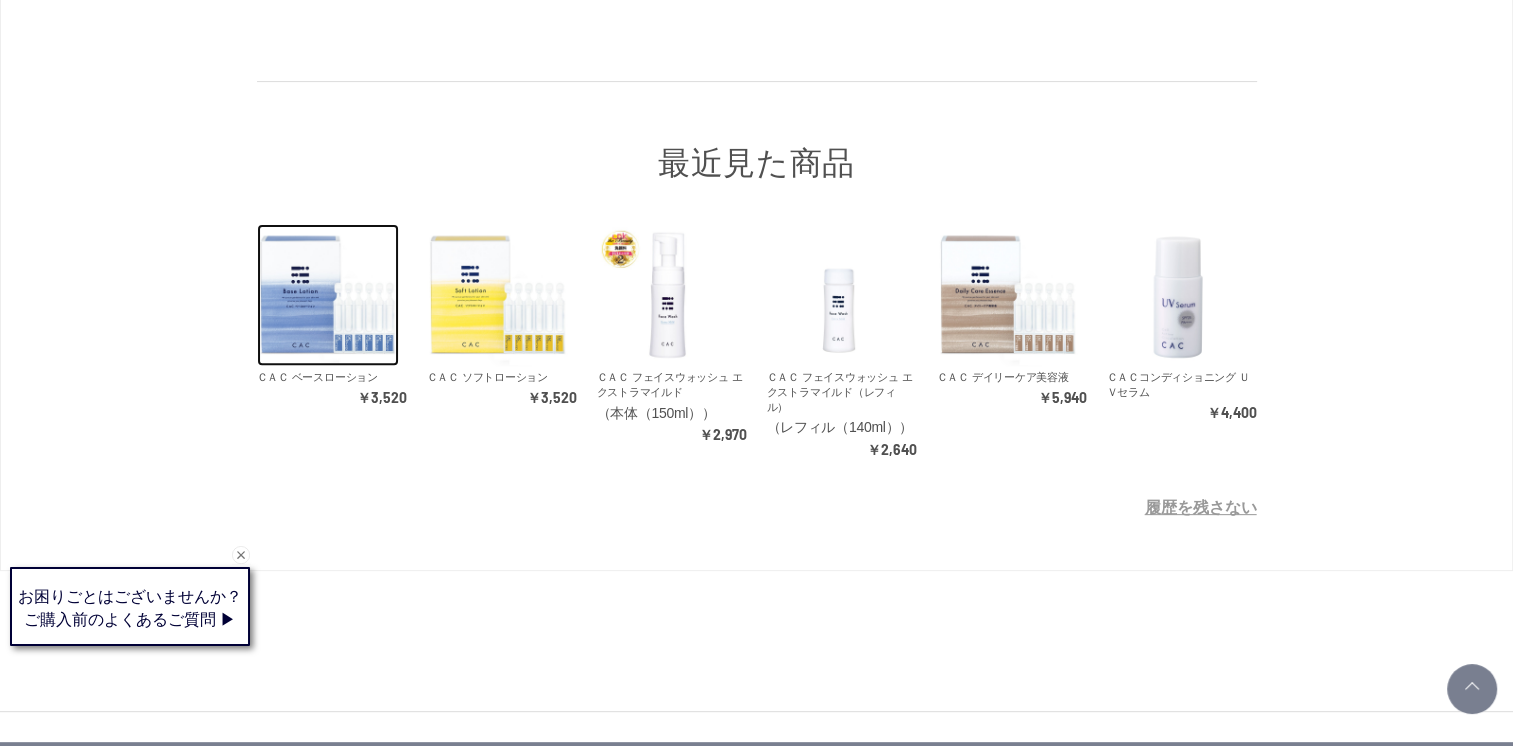 click at bounding box center (328, 295) 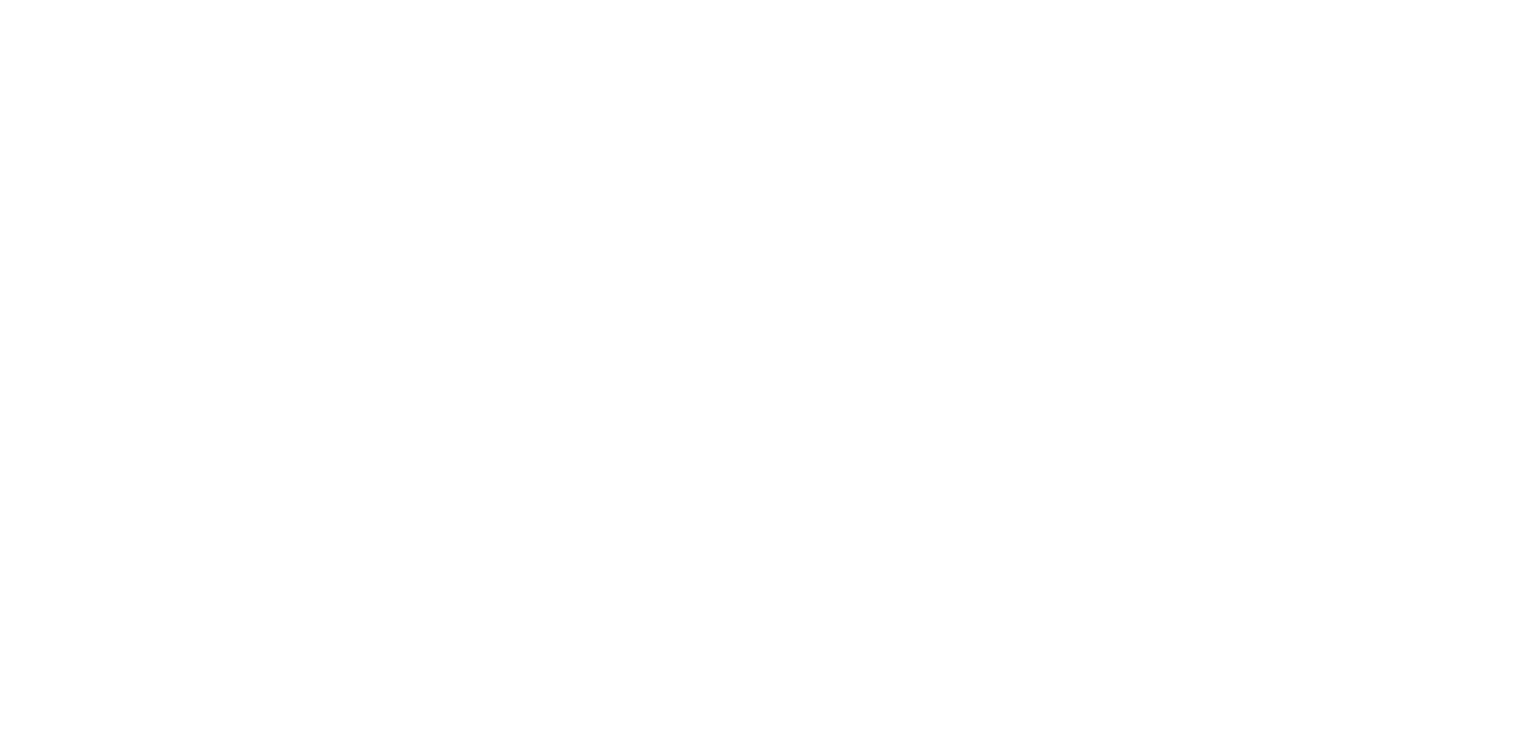 scroll, scrollTop: 0, scrollLeft: 0, axis: both 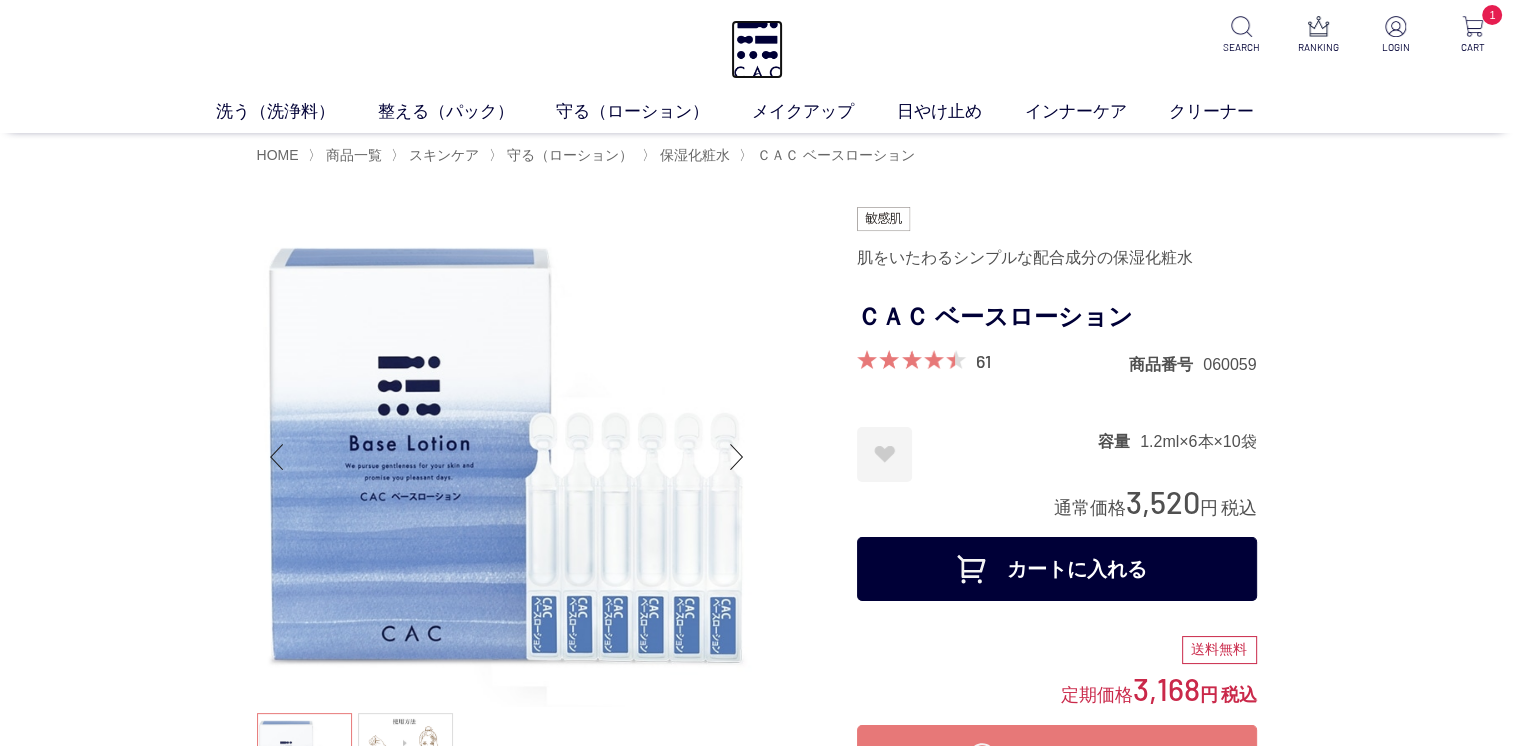 click at bounding box center [757, 49] 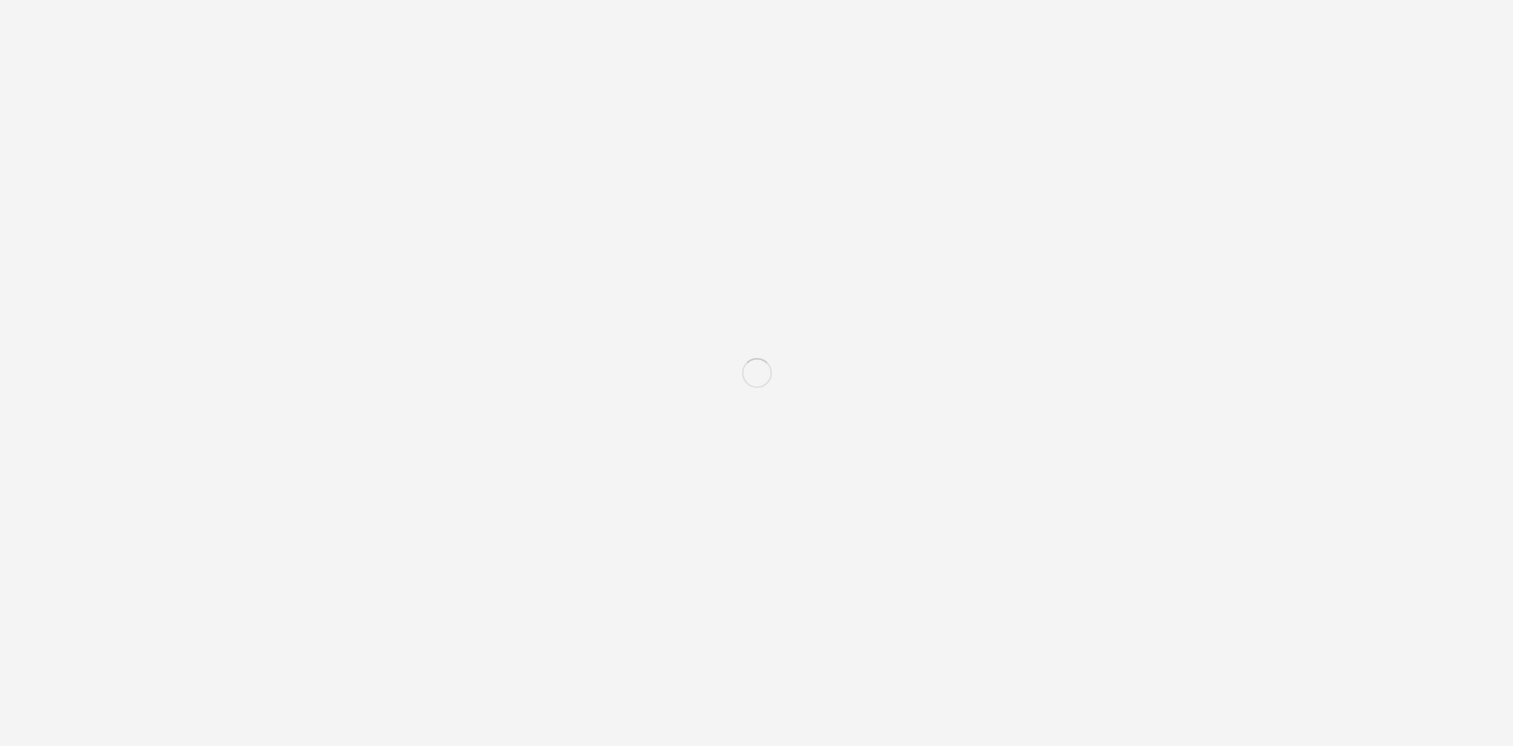 scroll, scrollTop: 0, scrollLeft: 0, axis: both 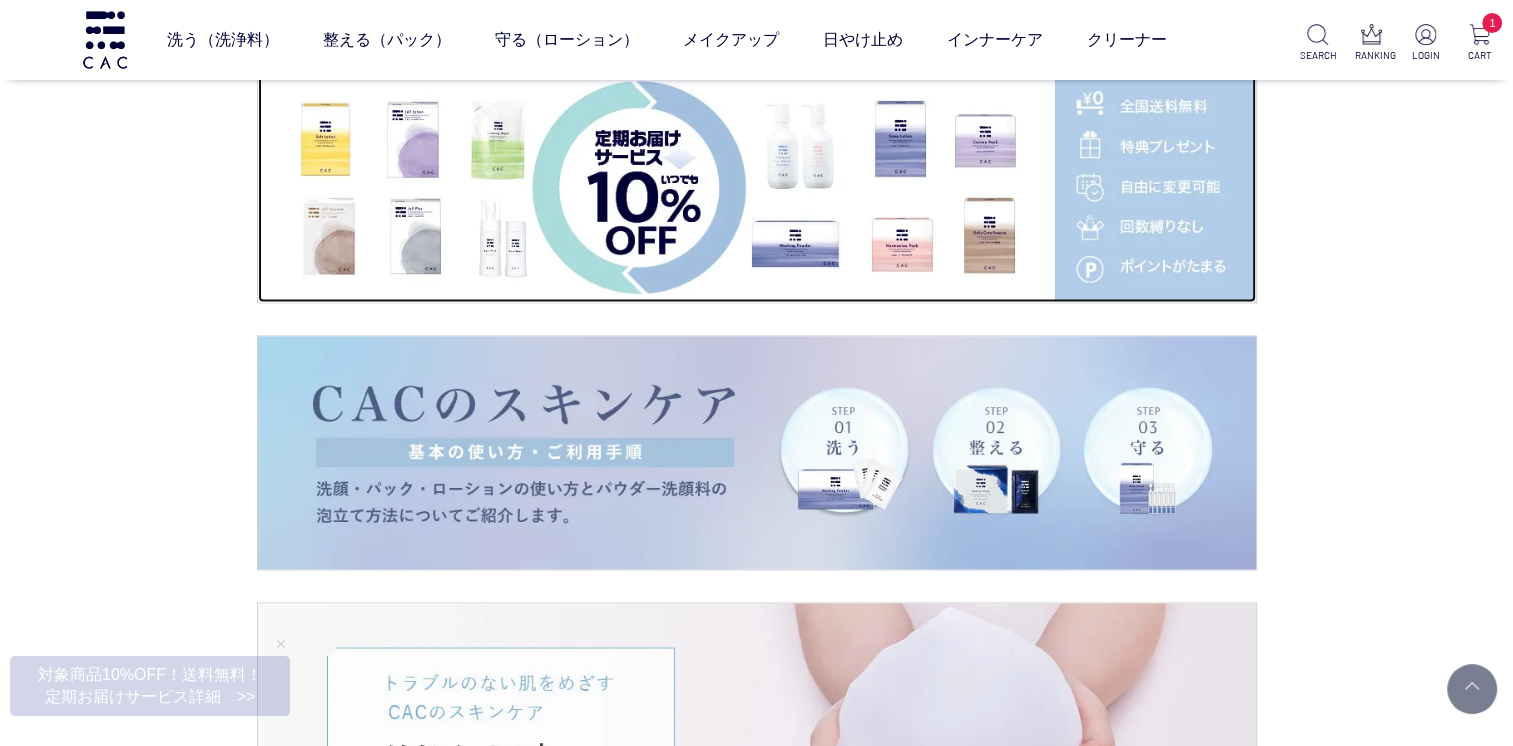 click at bounding box center (757, 186) 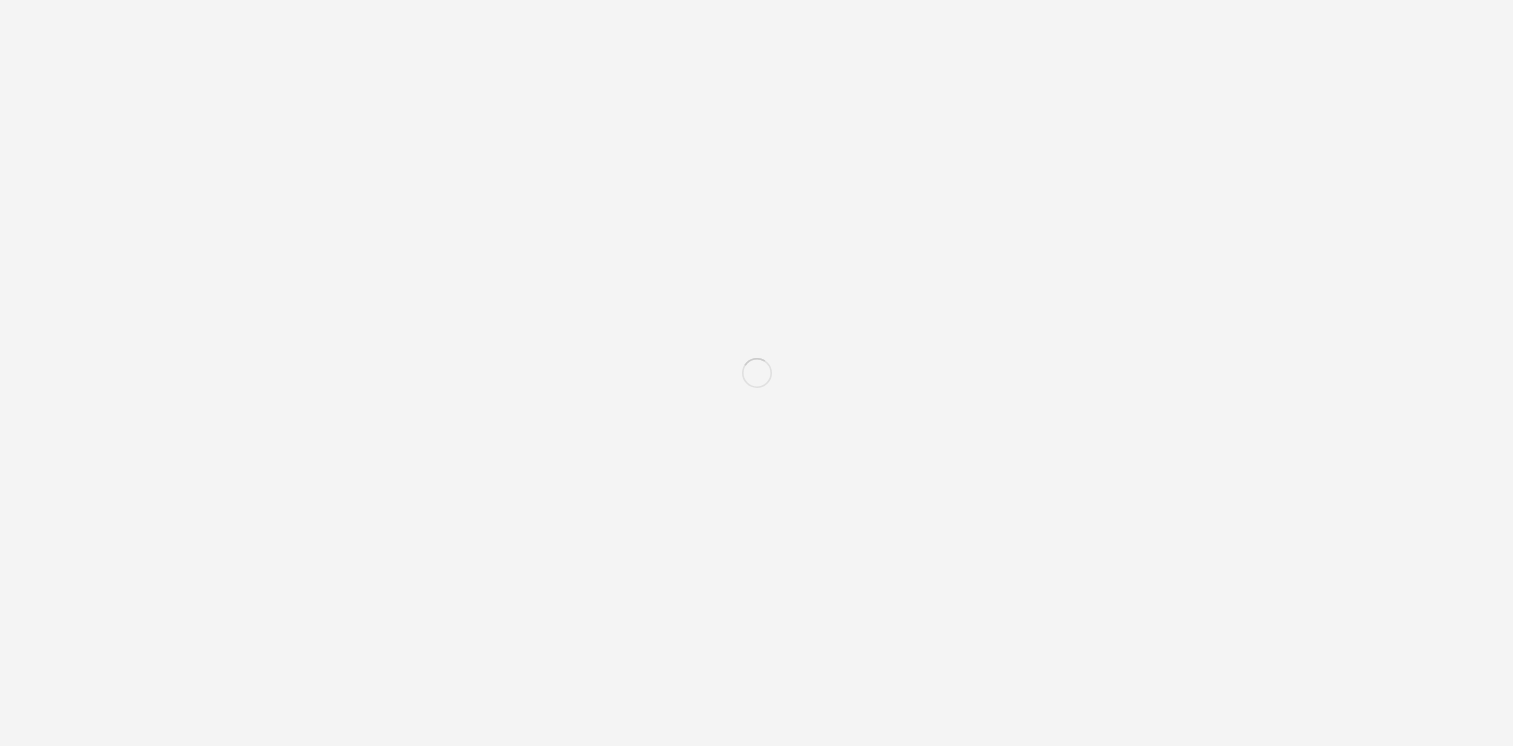 scroll, scrollTop: 0, scrollLeft: 0, axis: both 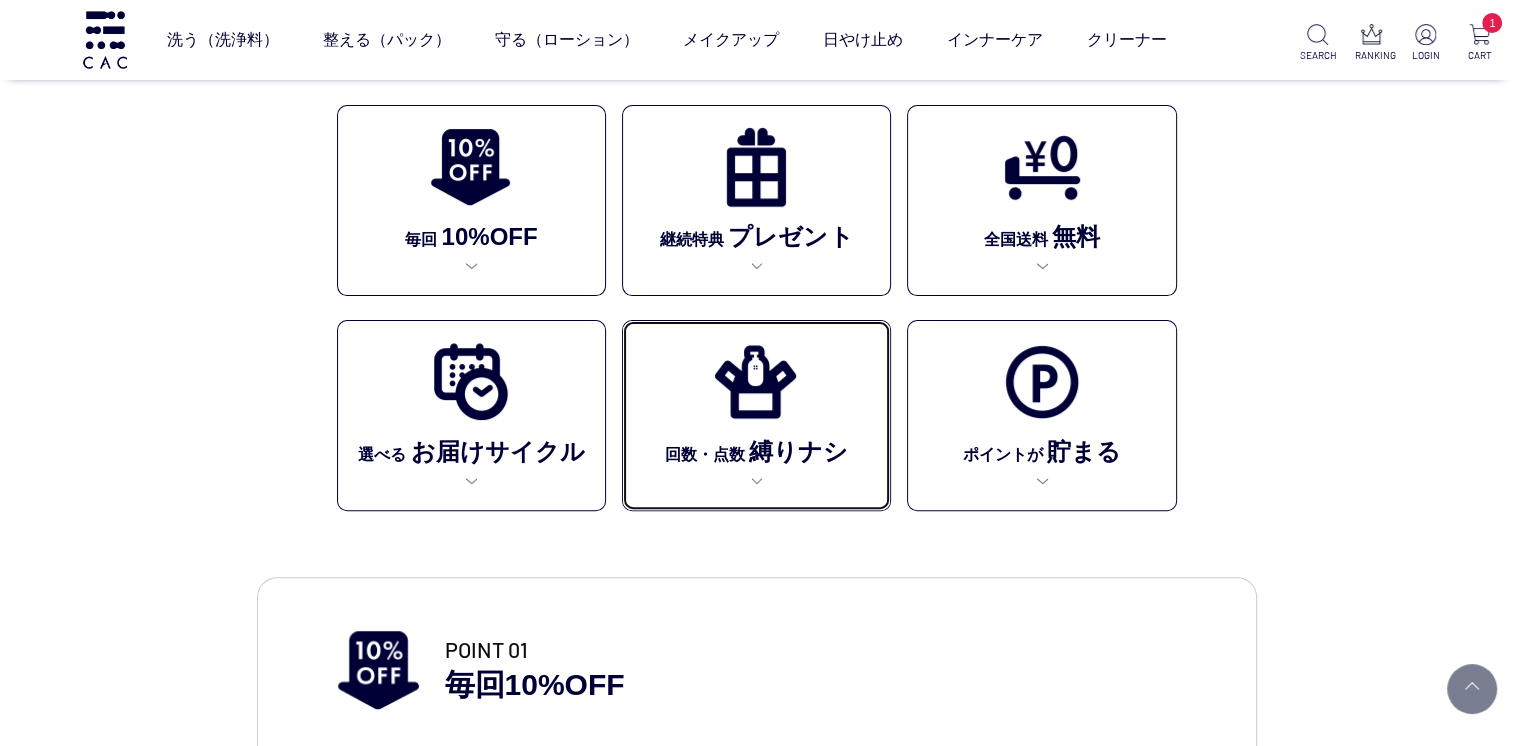 click on "縛りナシ" at bounding box center (797, 451) 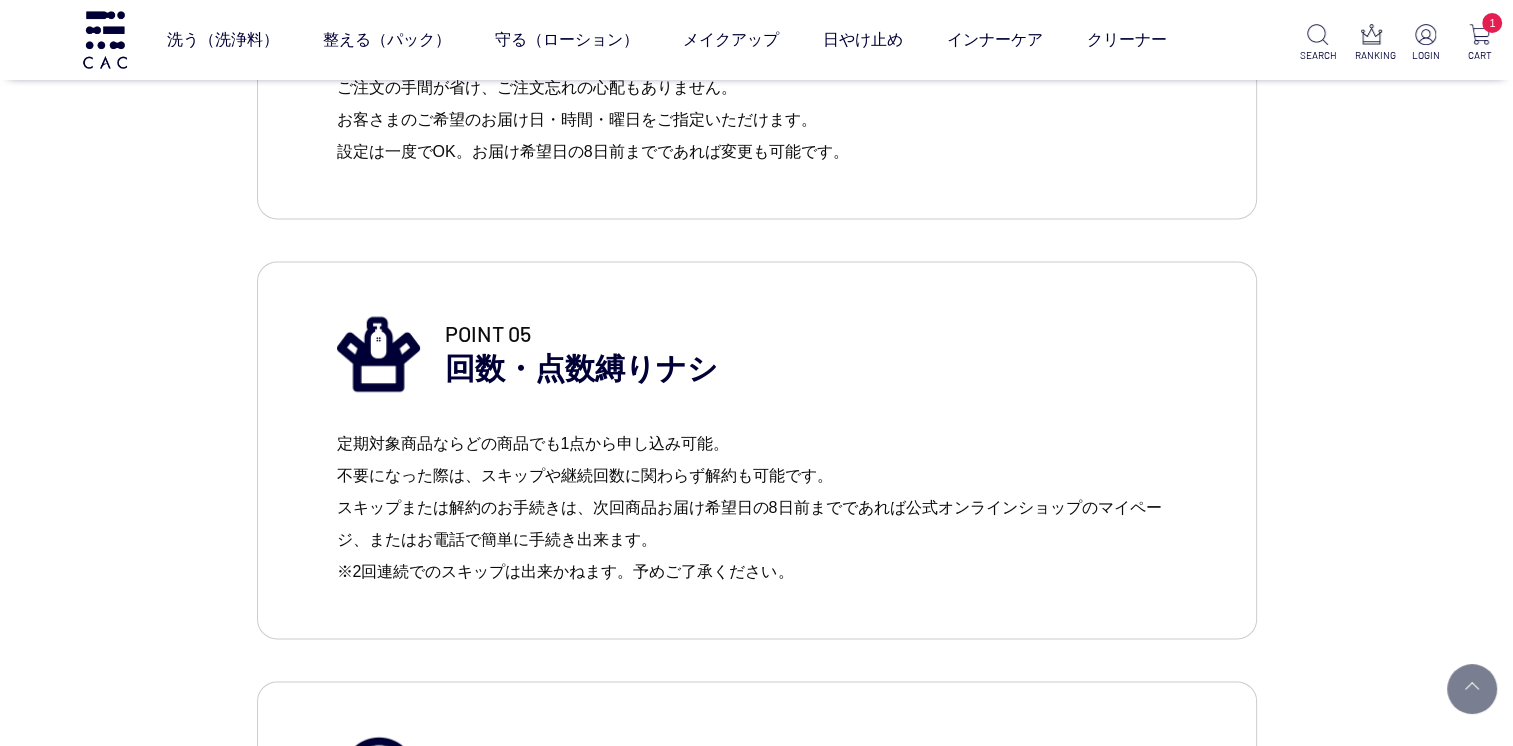 scroll, scrollTop: 2799, scrollLeft: 0, axis: vertical 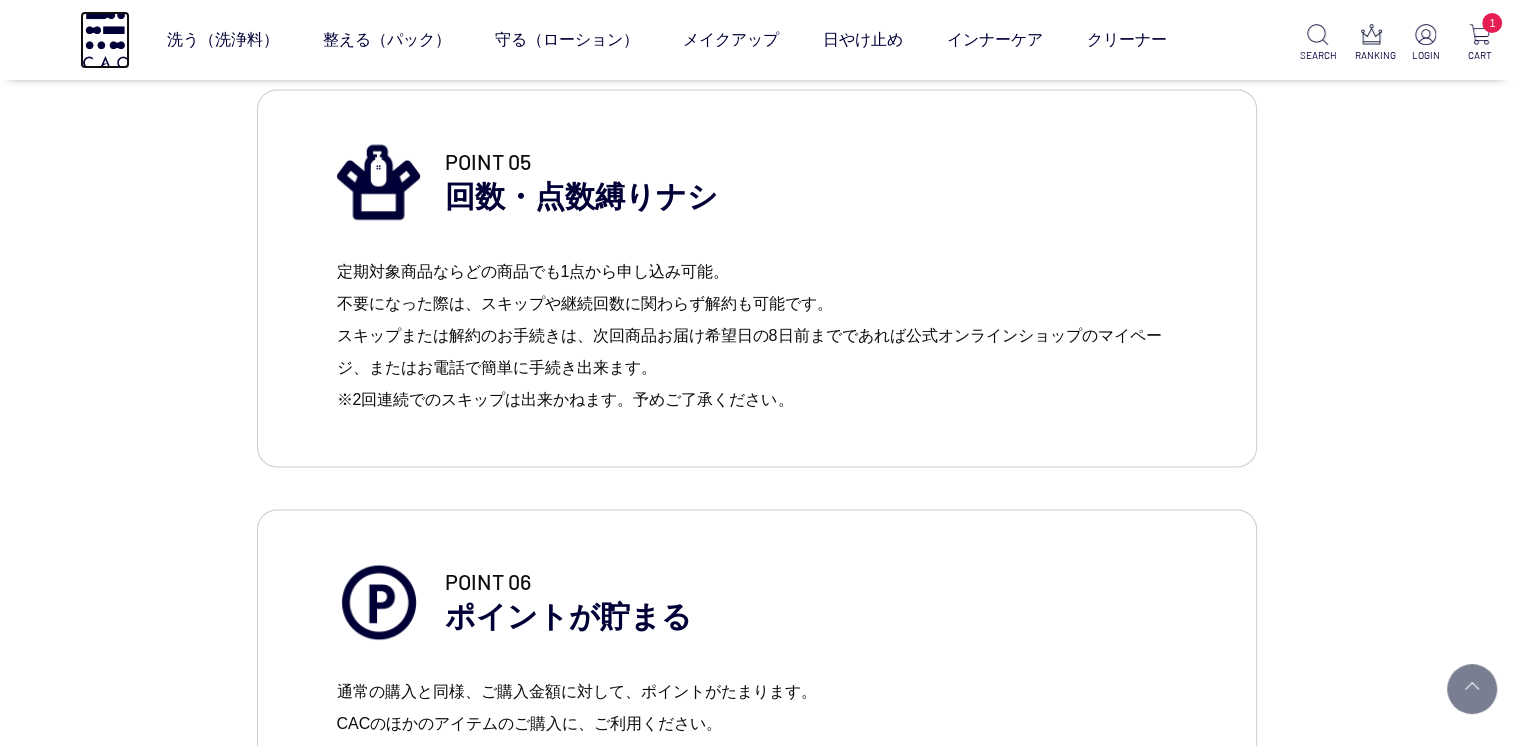 click at bounding box center (105, 39) 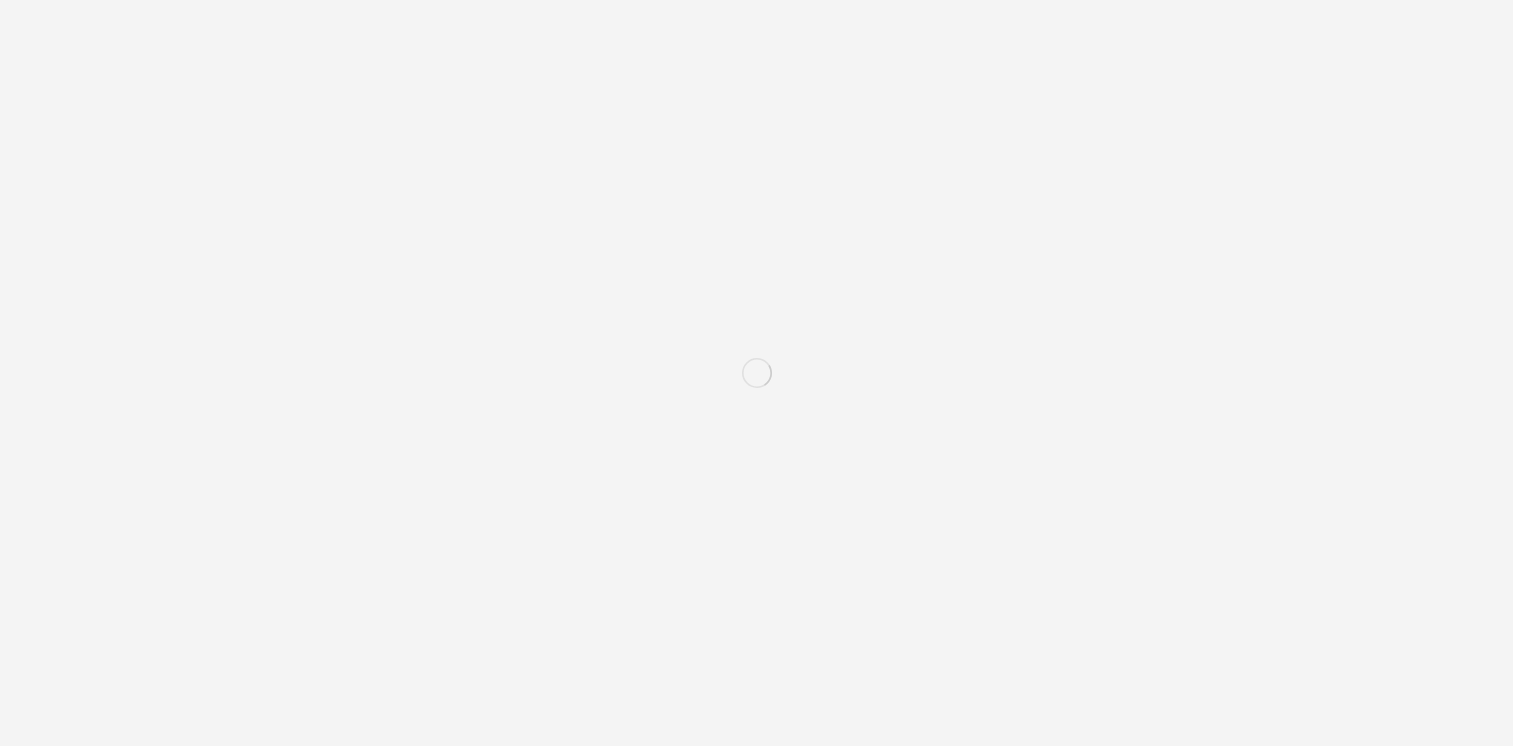 scroll, scrollTop: 0, scrollLeft: 0, axis: both 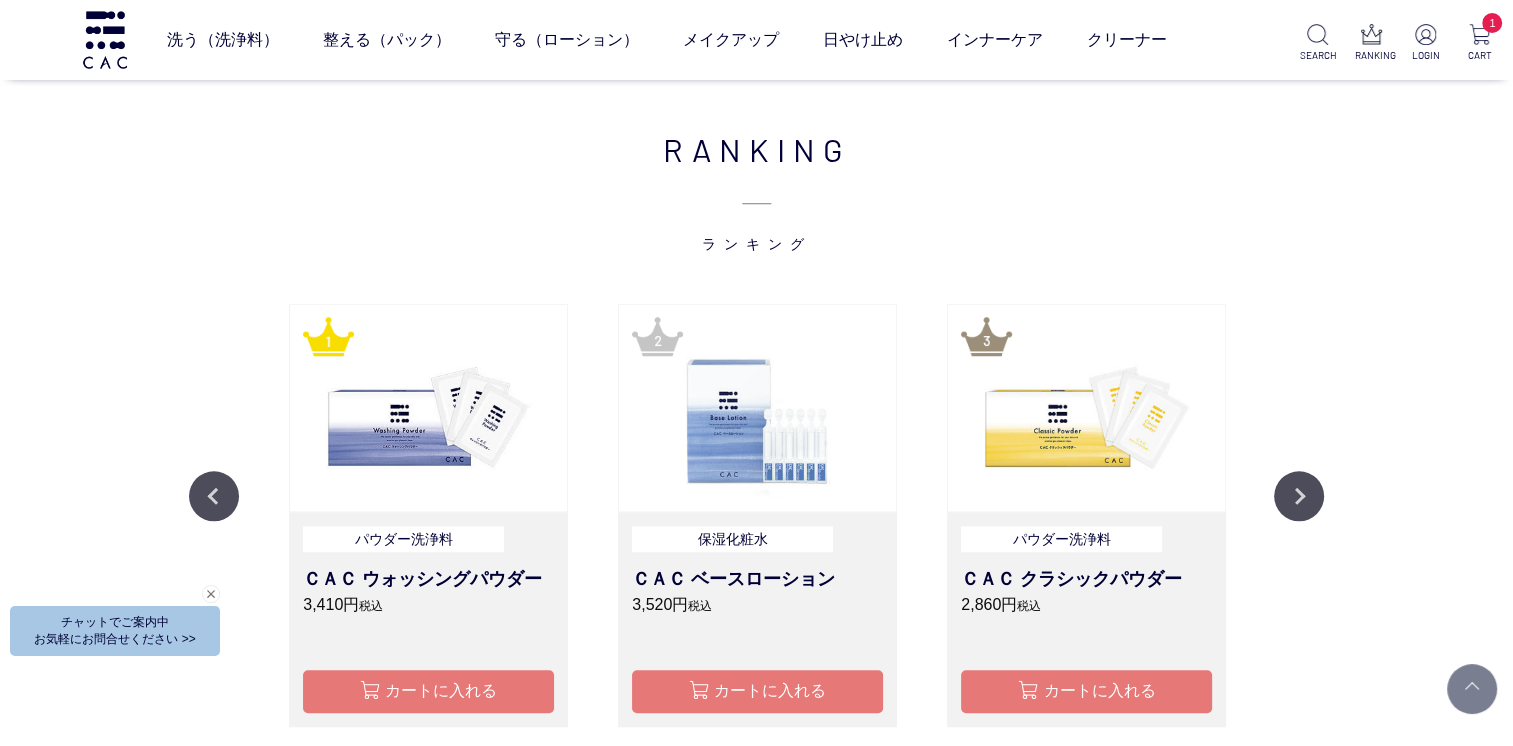 click at bounding box center (757, 408) 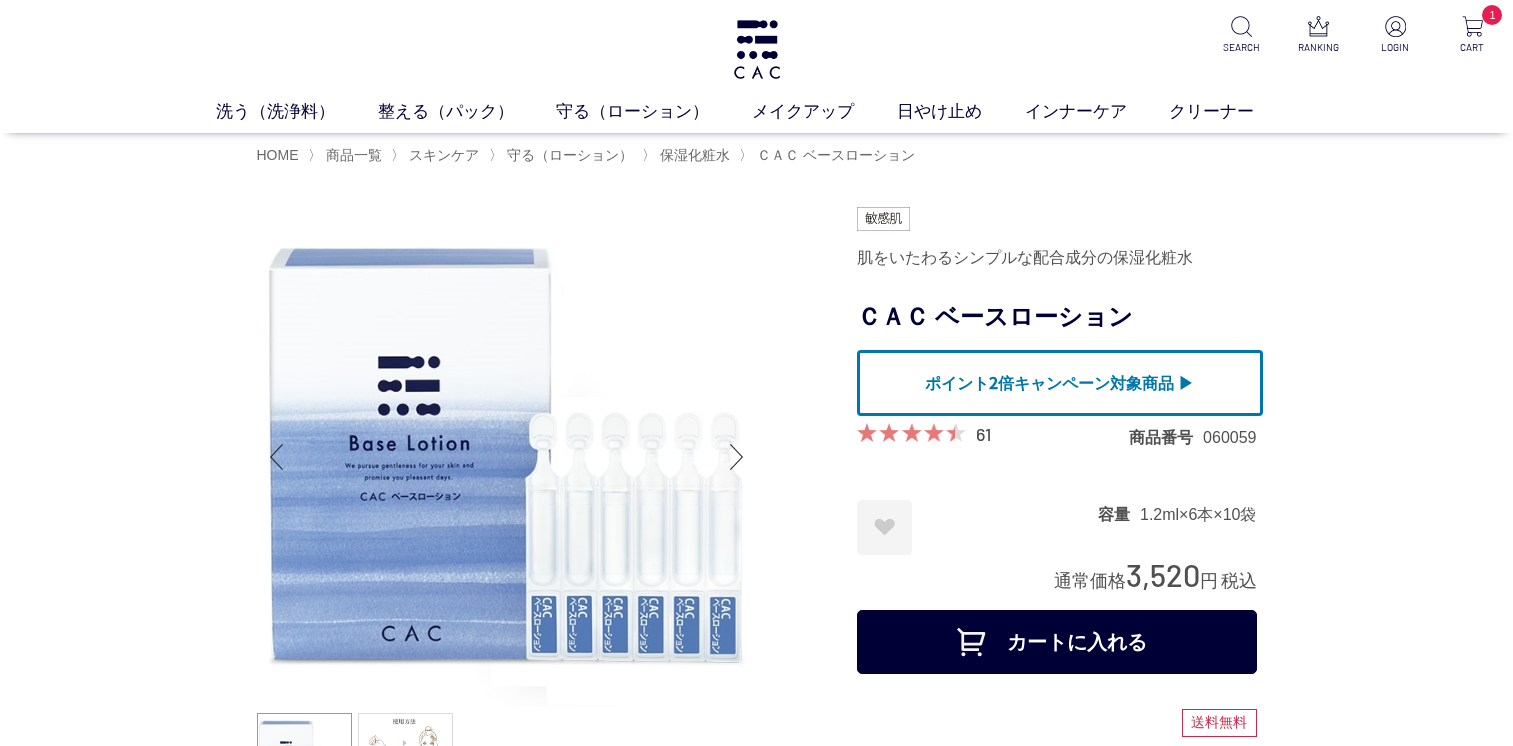 scroll, scrollTop: 0, scrollLeft: 0, axis: both 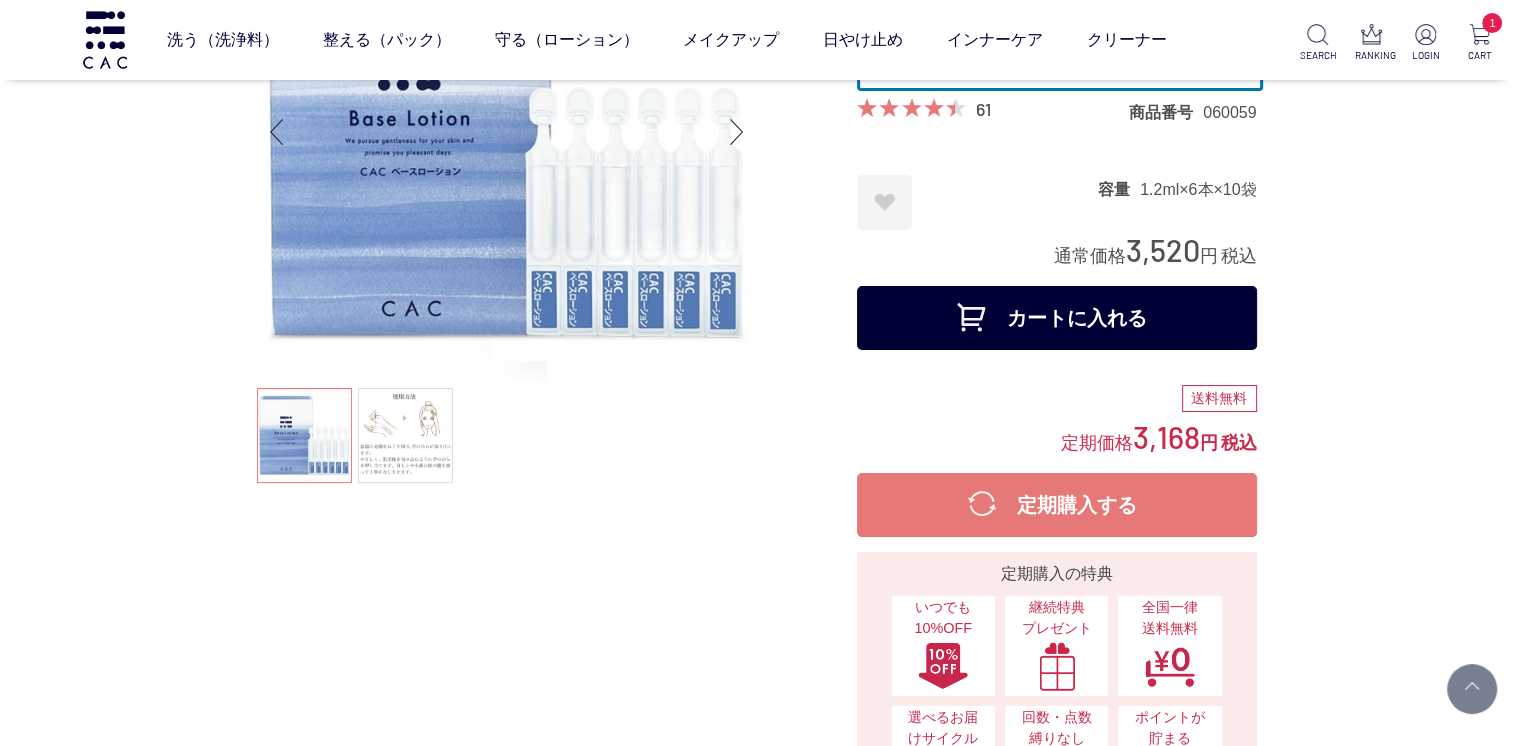 click on "カートに入れる" at bounding box center [1057, 318] 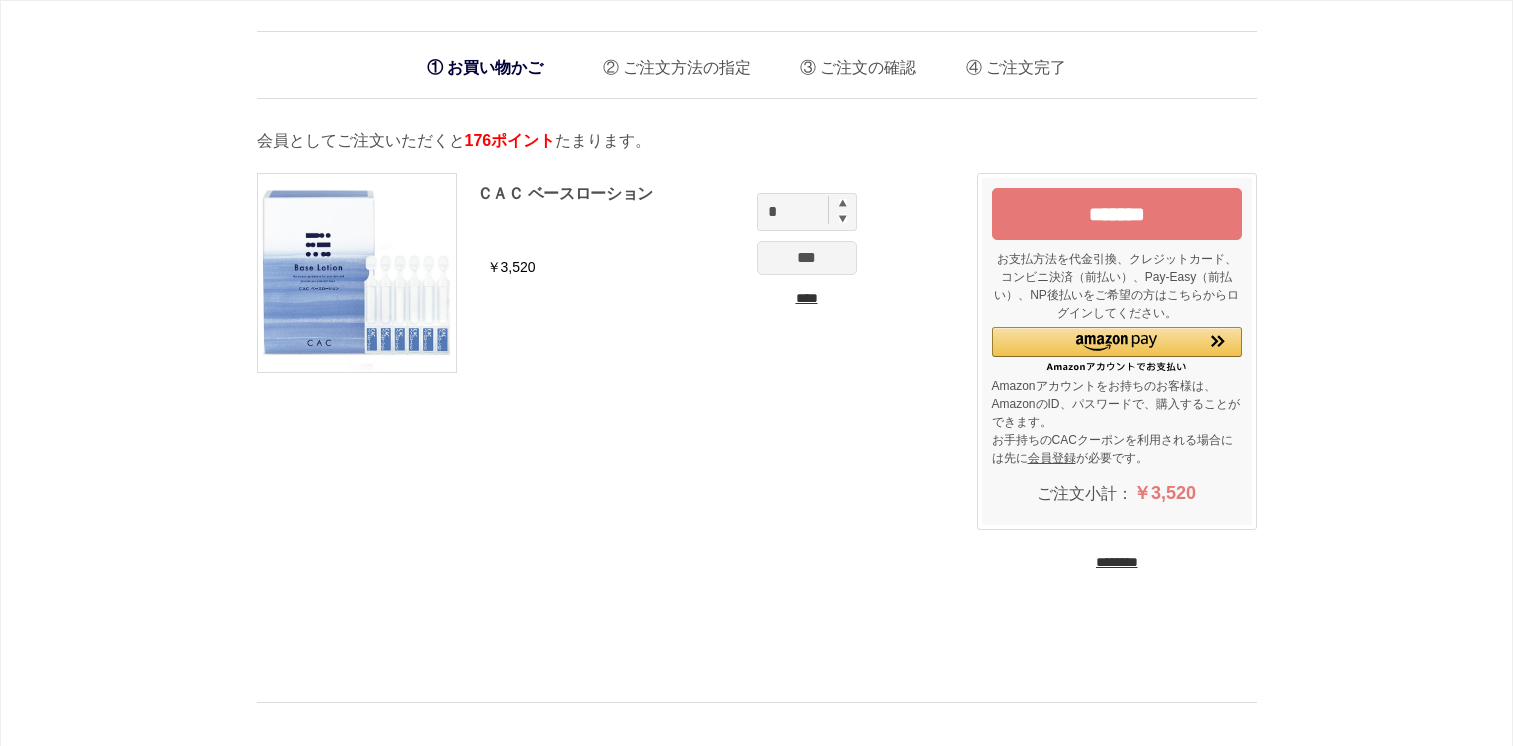 scroll, scrollTop: 0, scrollLeft: 0, axis: both 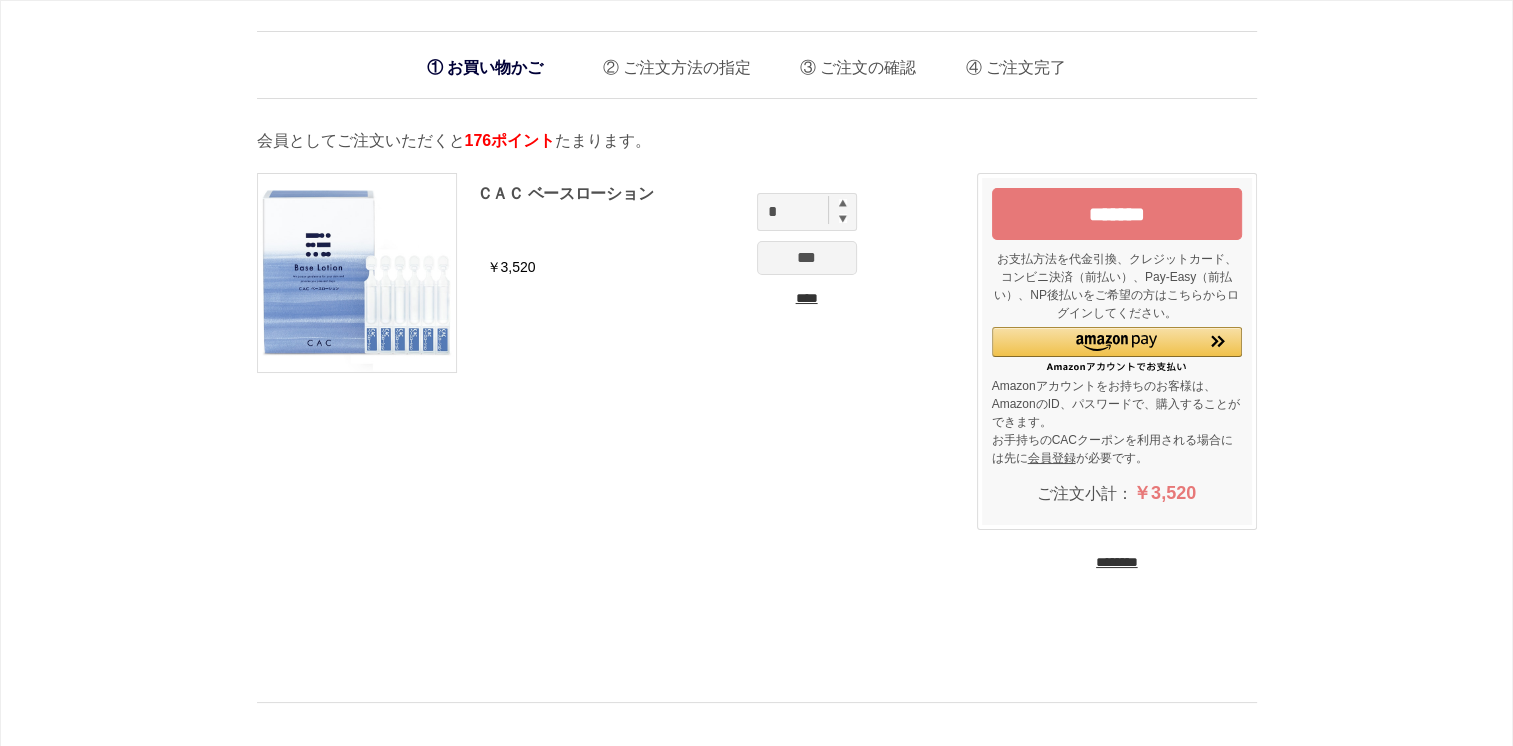 click on "*******" at bounding box center [1117, 214] 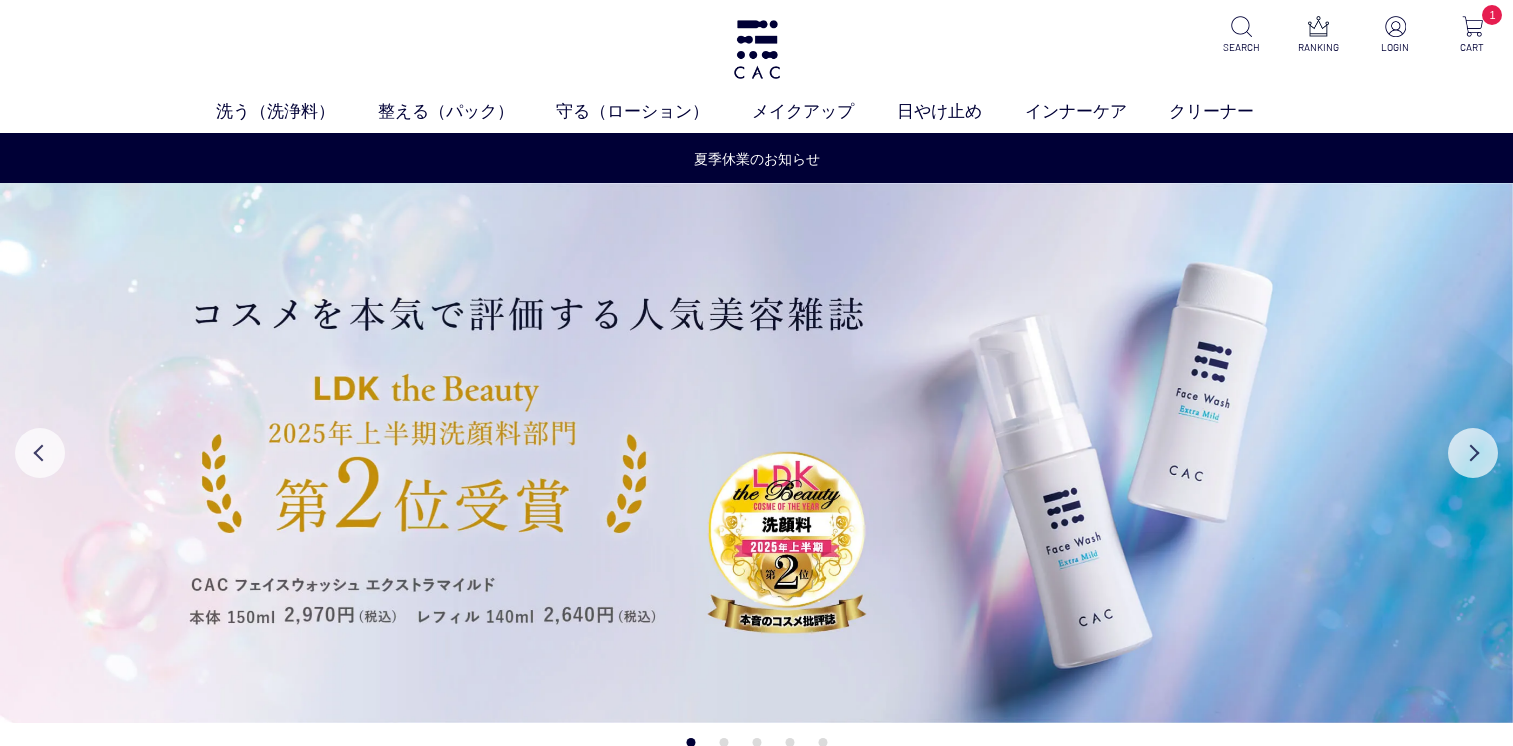 scroll, scrollTop: 0, scrollLeft: 0, axis: both 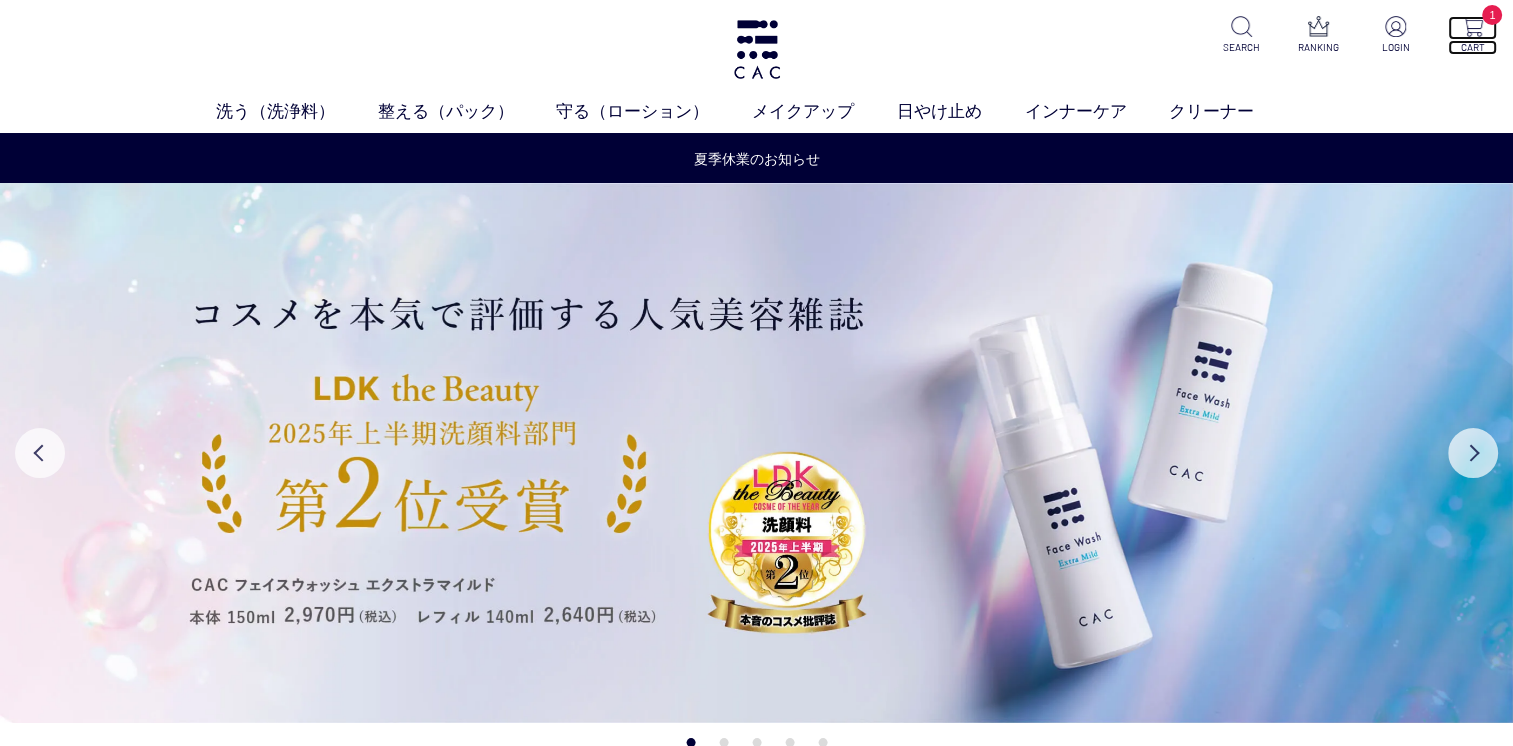 click on "1" at bounding box center (1472, 28) 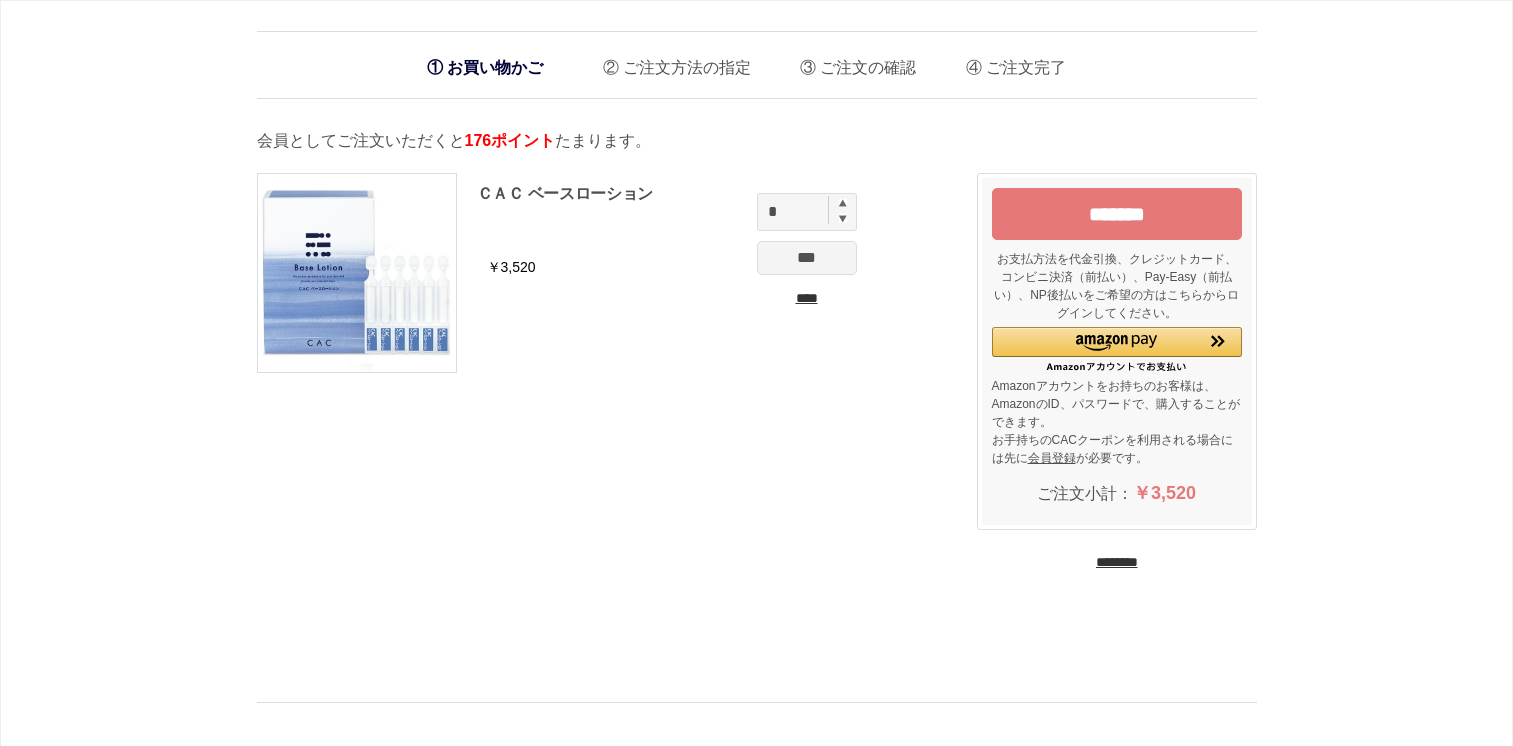 scroll, scrollTop: 0, scrollLeft: 0, axis: both 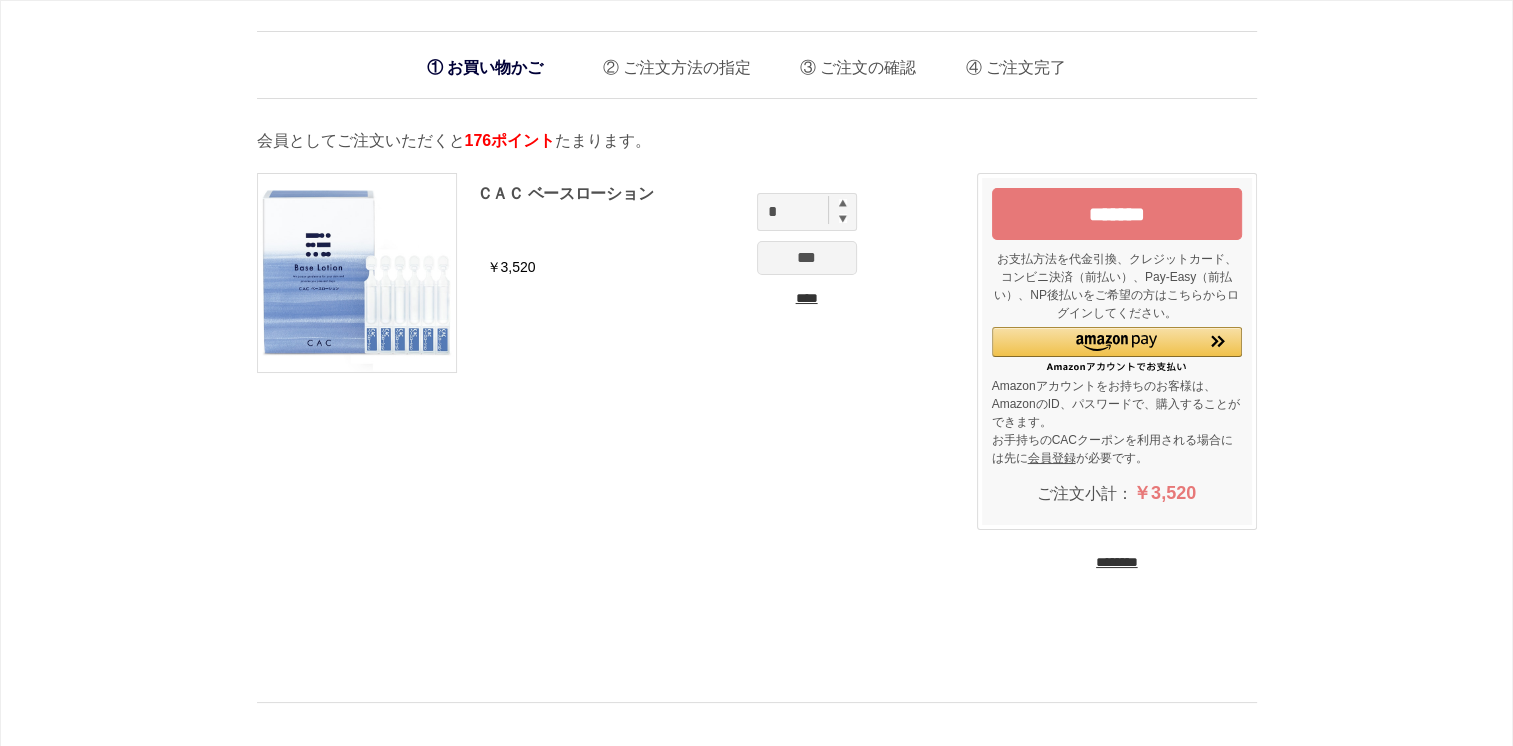 click at bounding box center (843, 203) 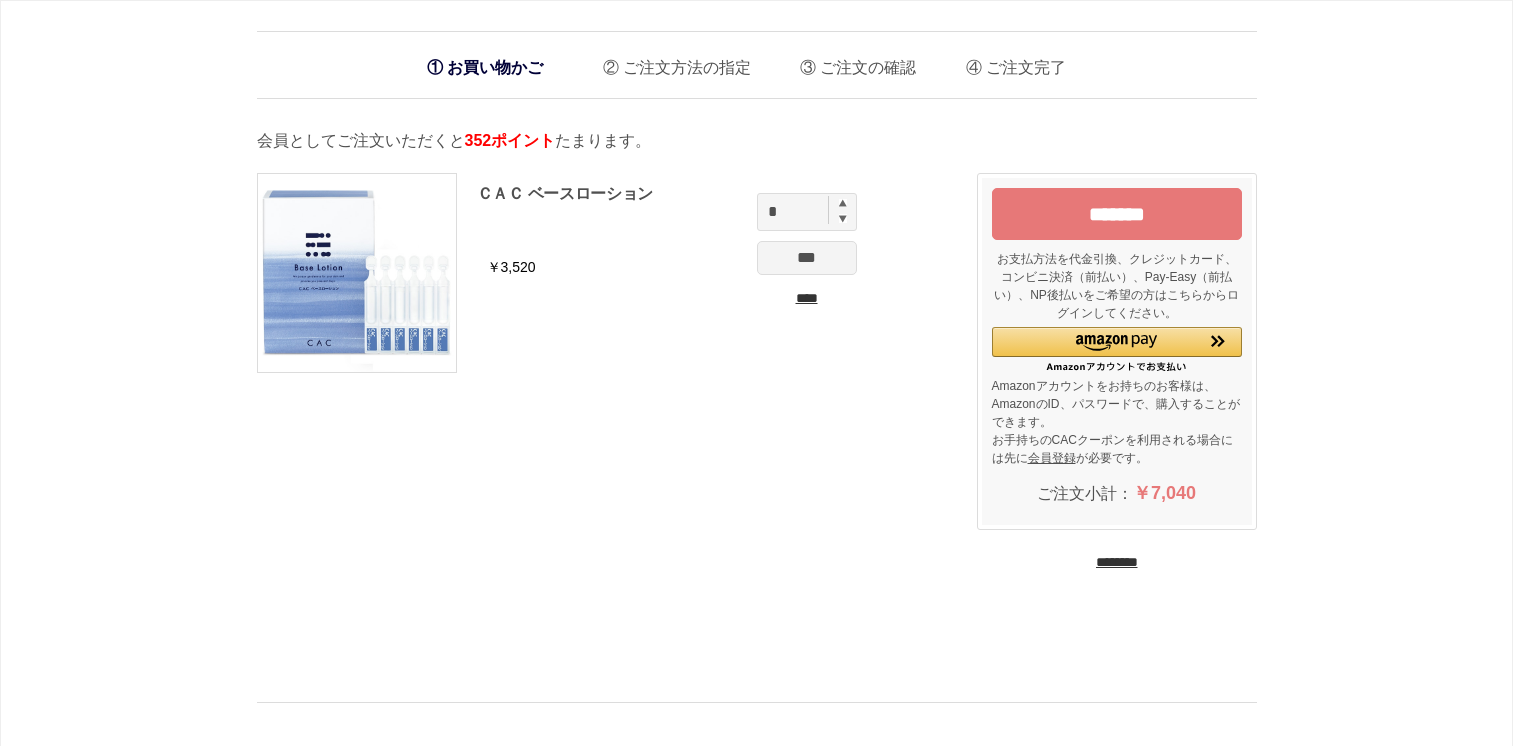 scroll, scrollTop: 0, scrollLeft: 0, axis: both 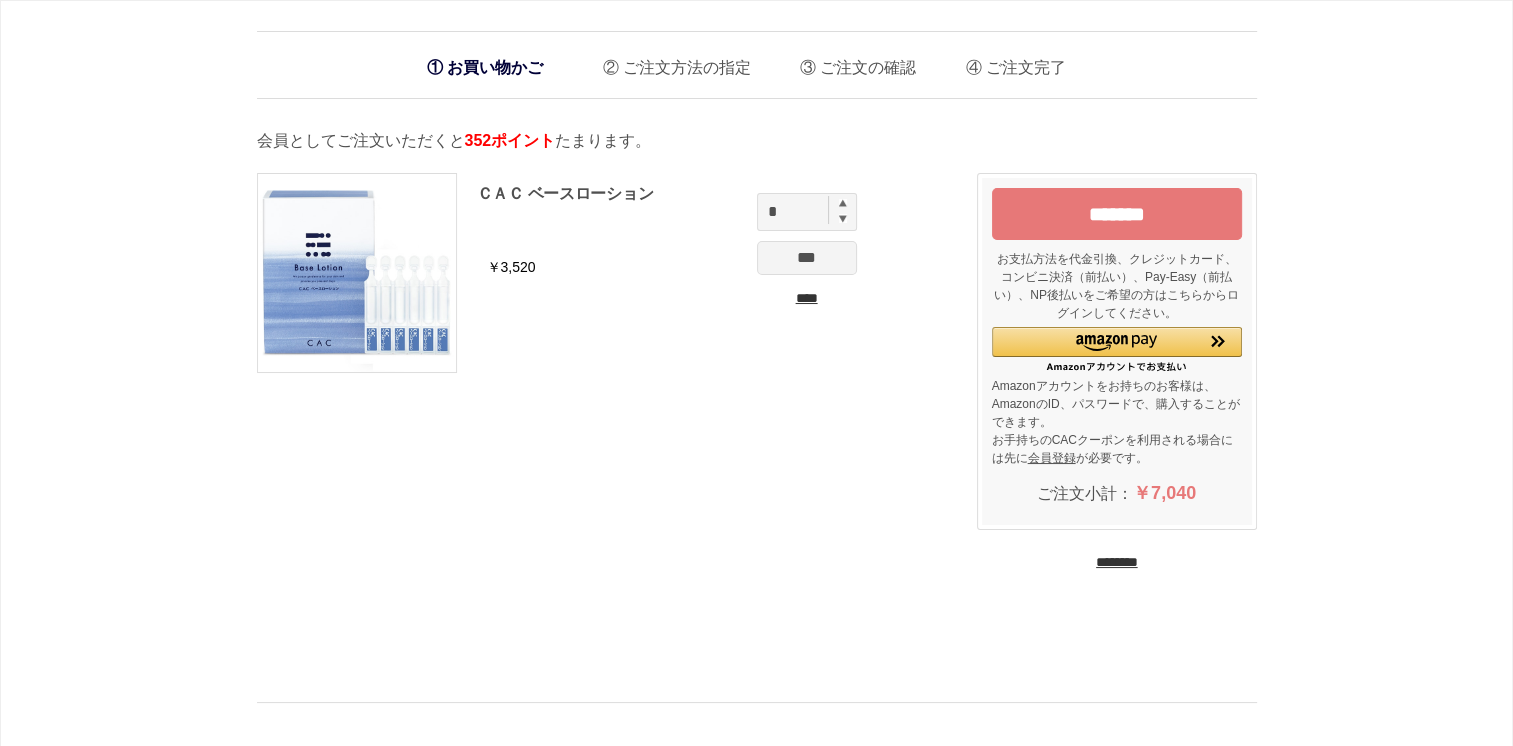click on "*******" at bounding box center [1117, 214] 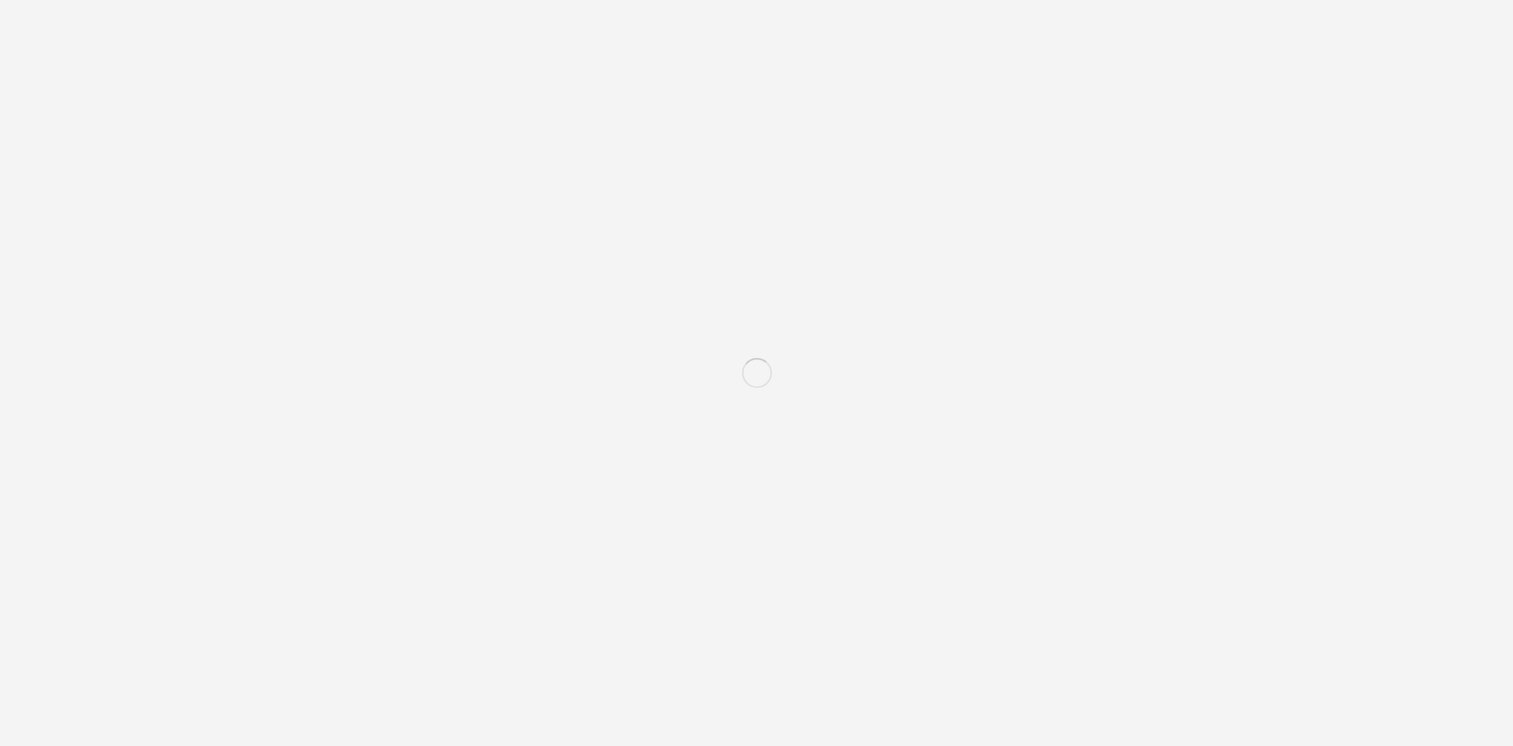 scroll, scrollTop: 0, scrollLeft: 0, axis: both 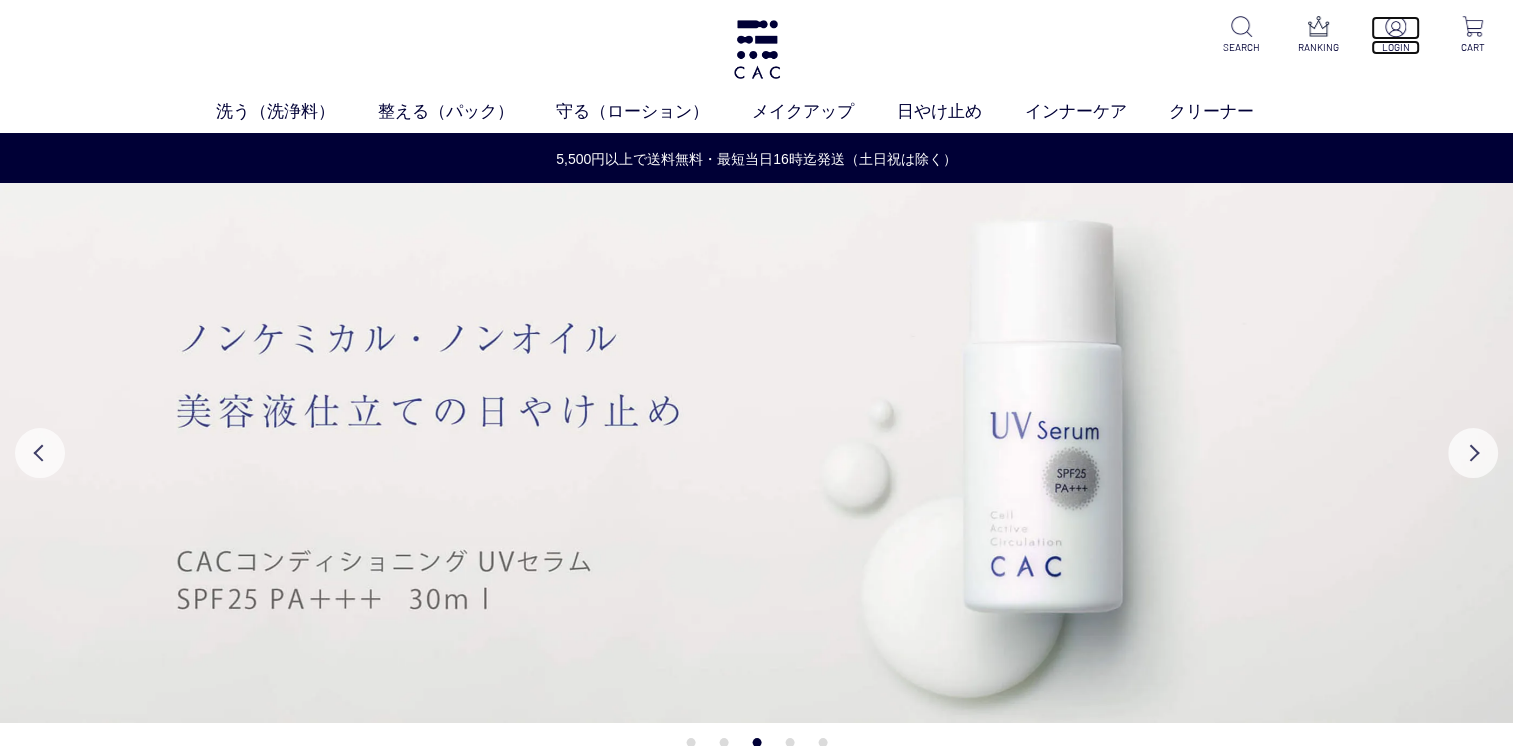 click on "LOGIN" at bounding box center [1395, 47] 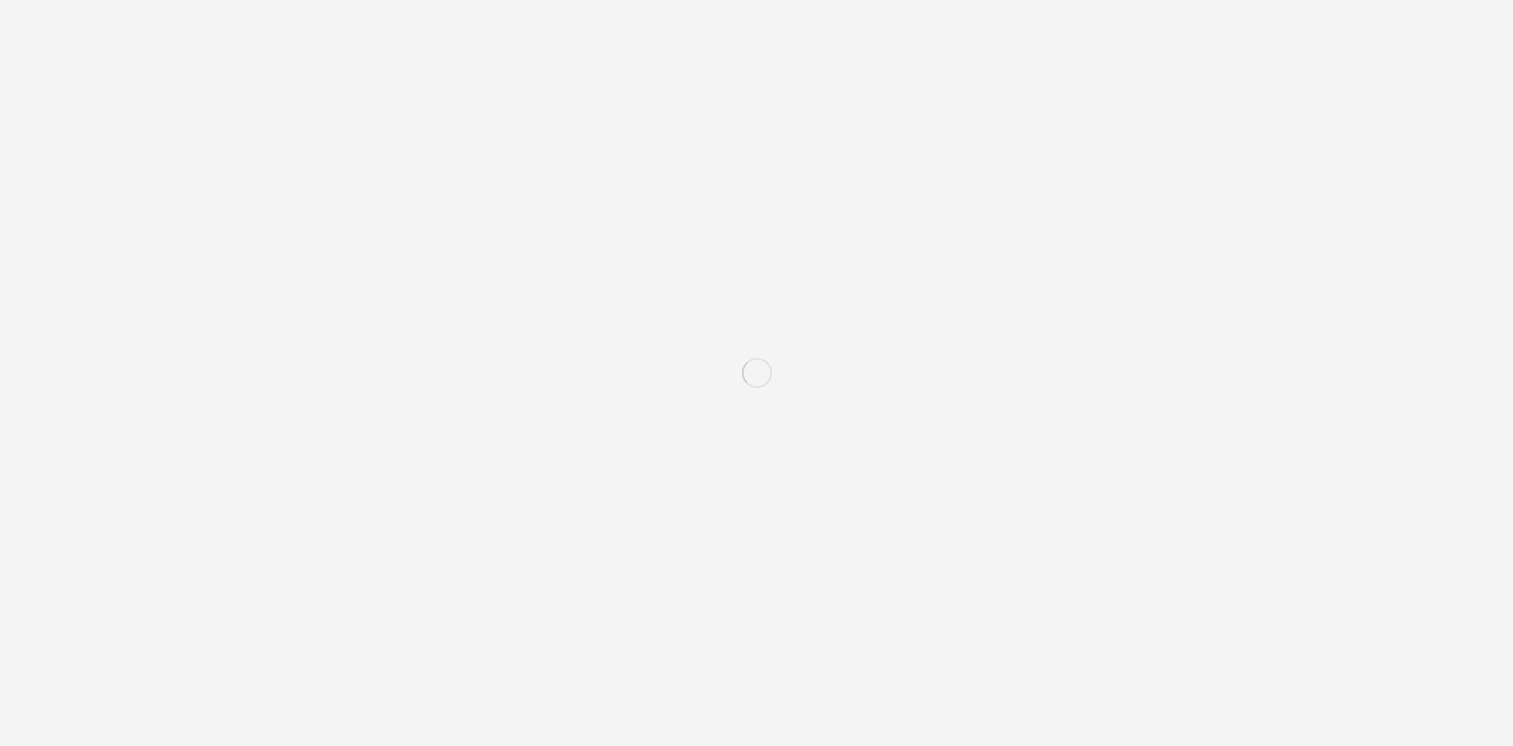 scroll, scrollTop: 0, scrollLeft: 0, axis: both 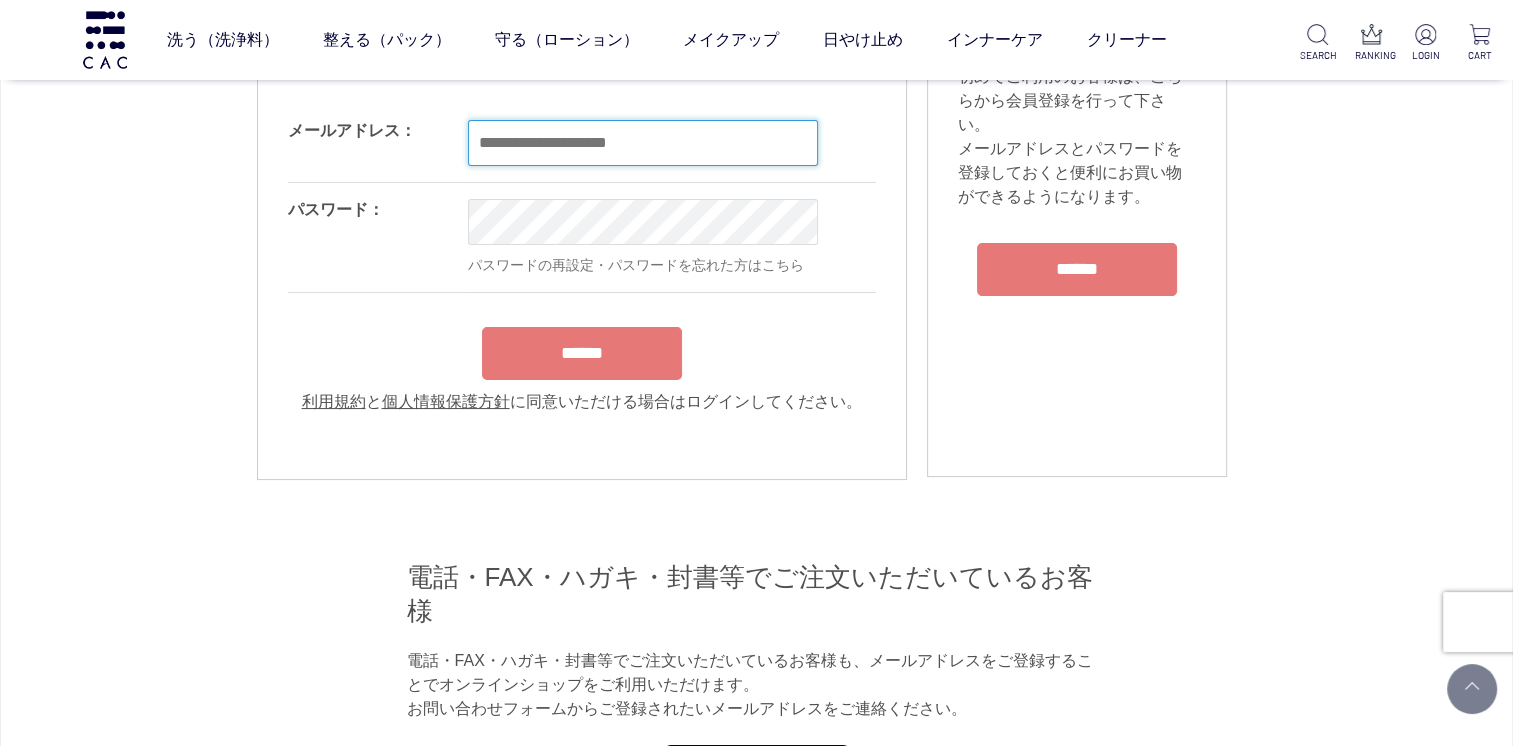 type on "**********" 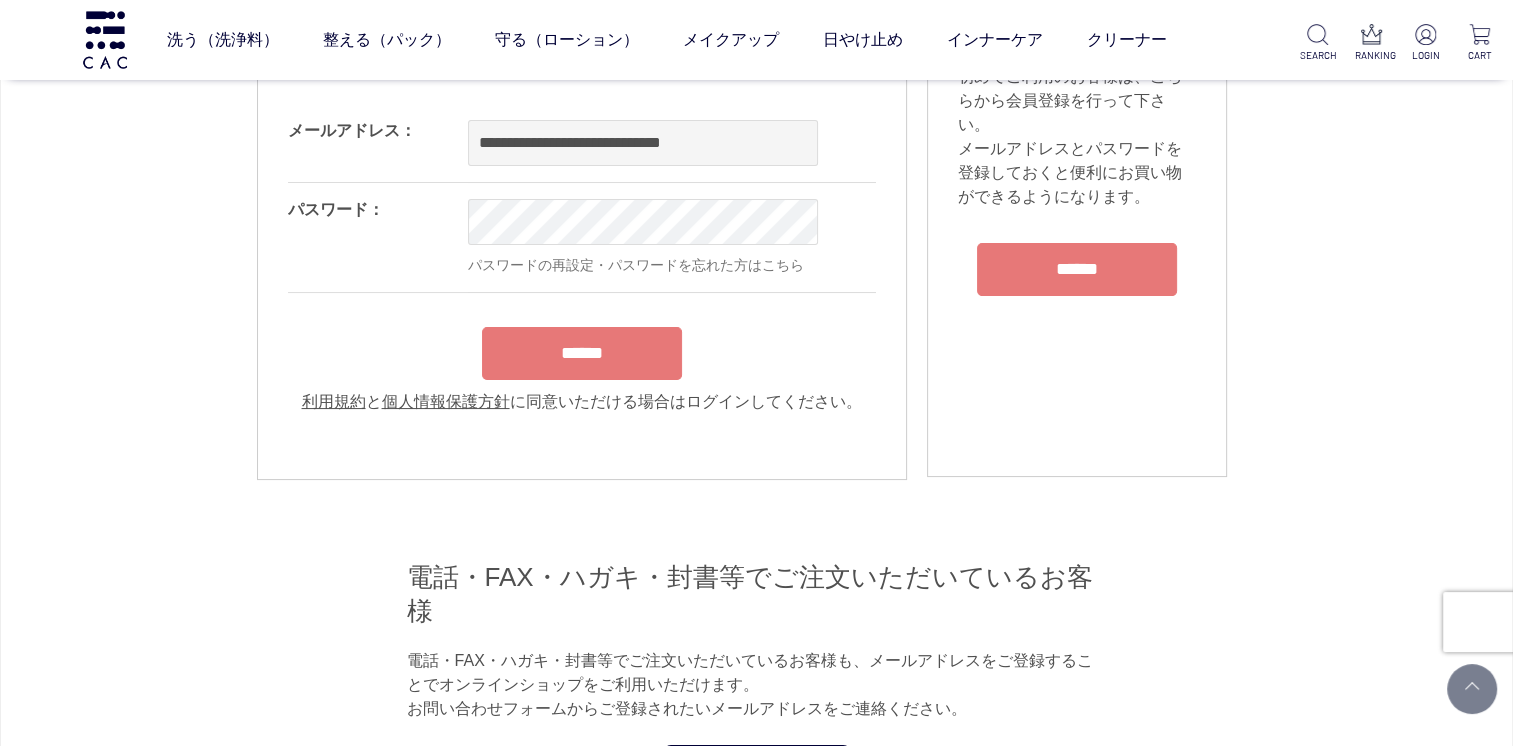 click on "**********" at bounding box center [582, 259] 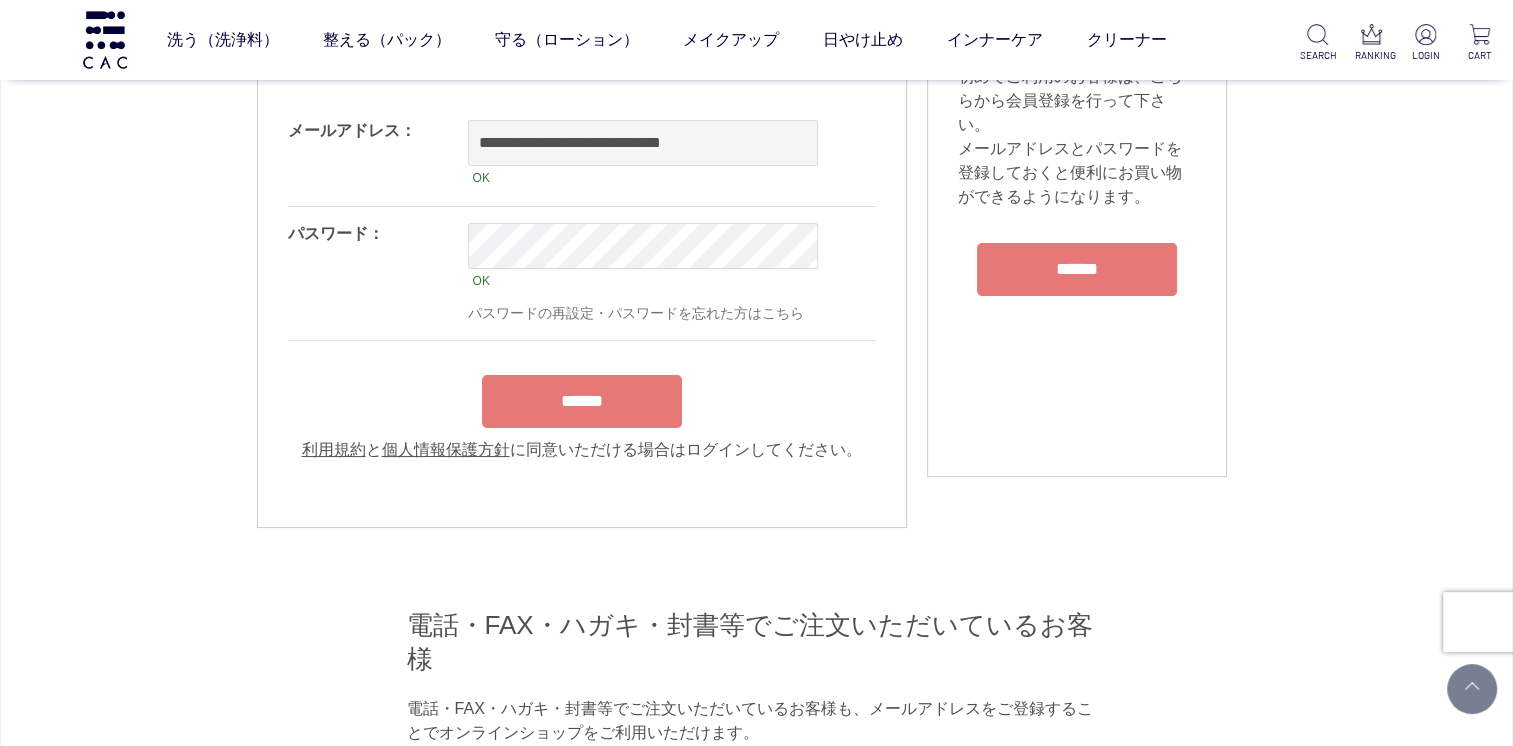 click on "******" at bounding box center (582, 401) 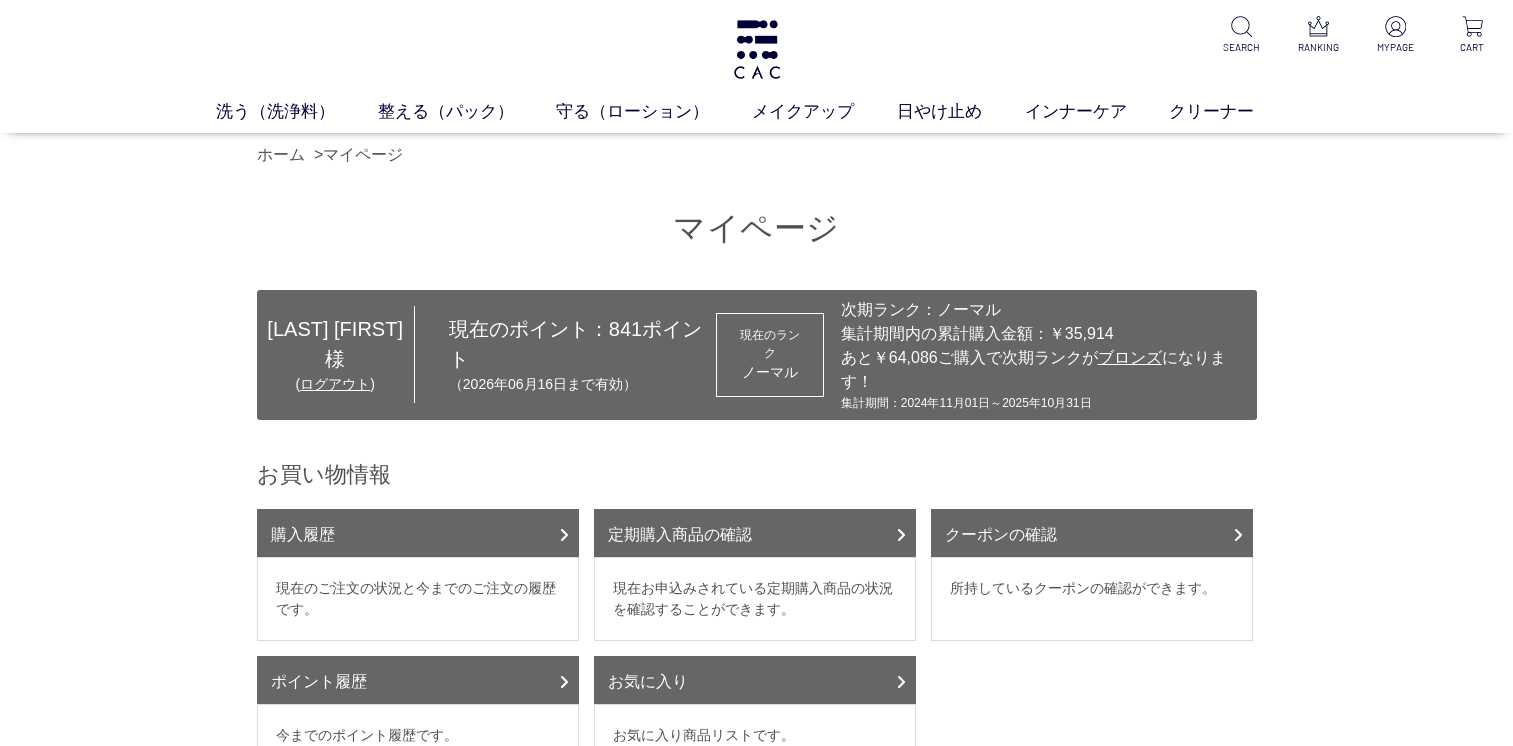 scroll, scrollTop: 0, scrollLeft: 0, axis: both 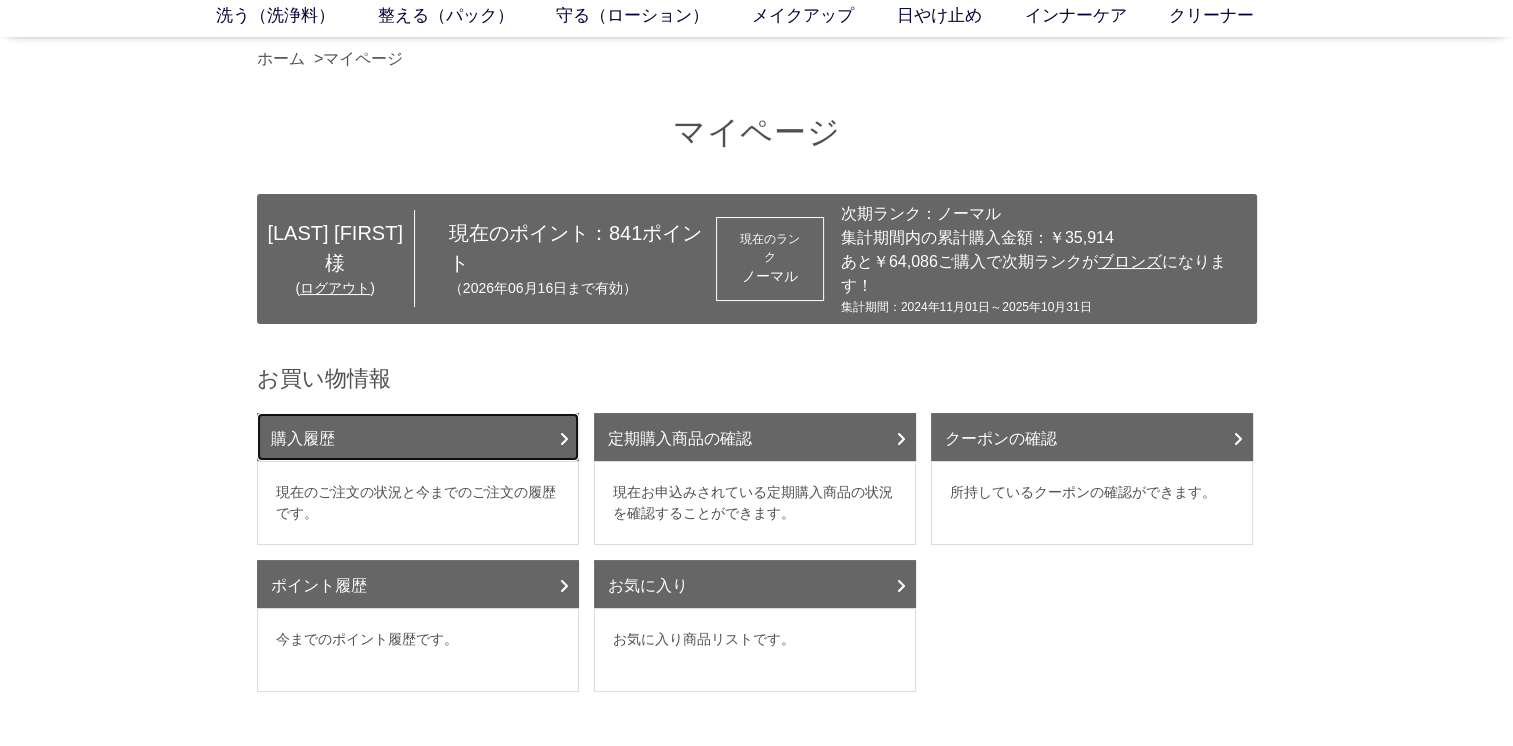click on "購入履歴" at bounding box center (418, 437) 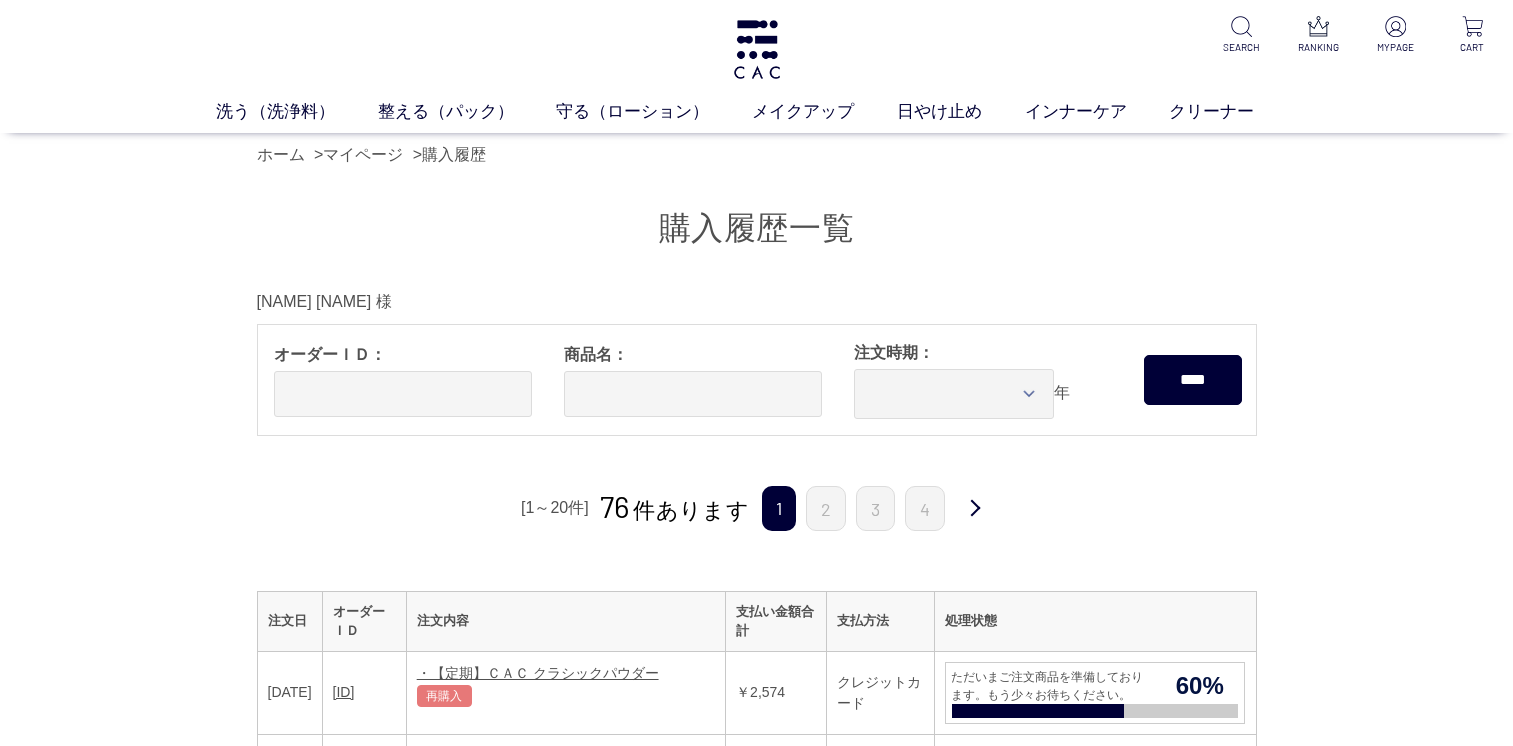 scroll, scrollTop: 0, scrollLeft: 0, axis: both 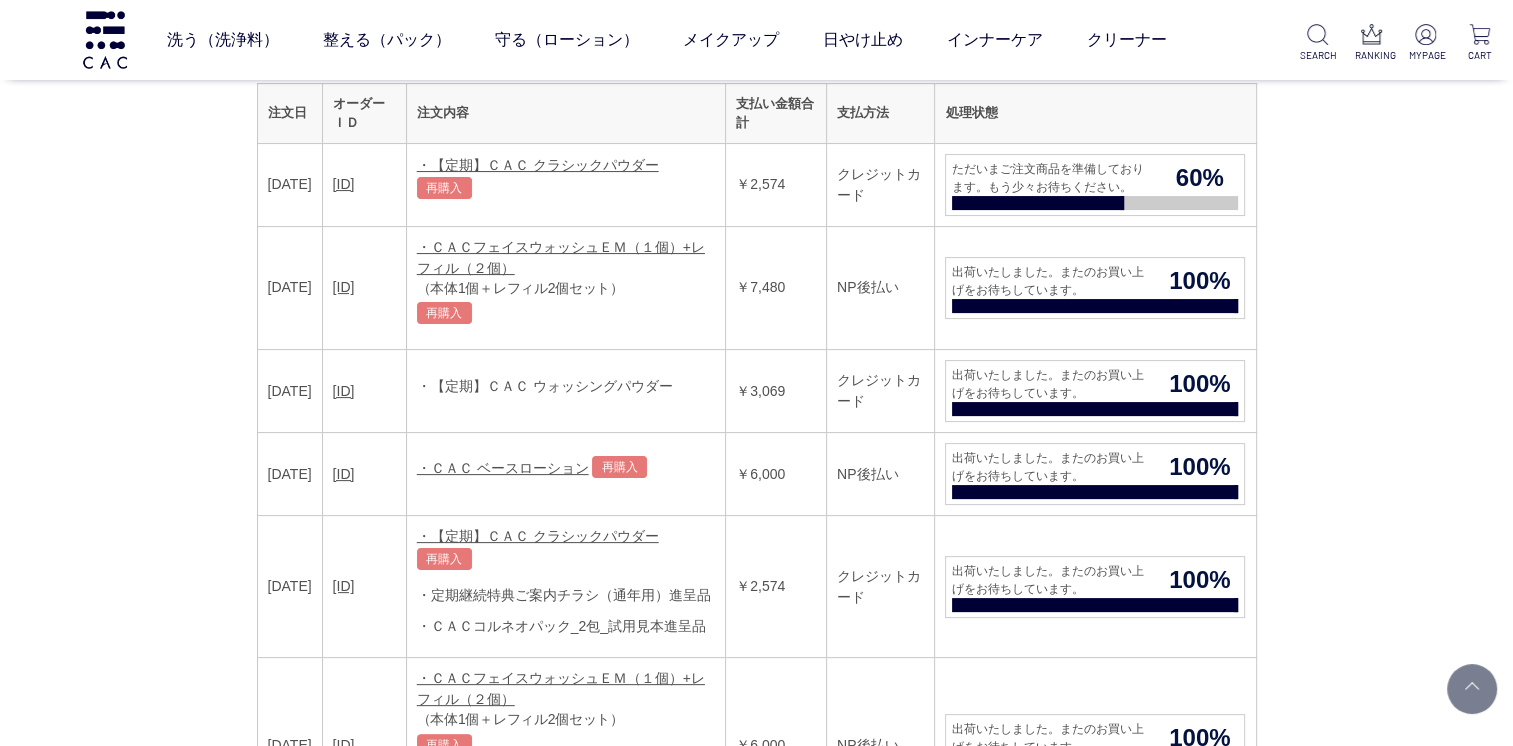 click on "・ＣＡＣ ベースローション" at bounding box center (503, 468) 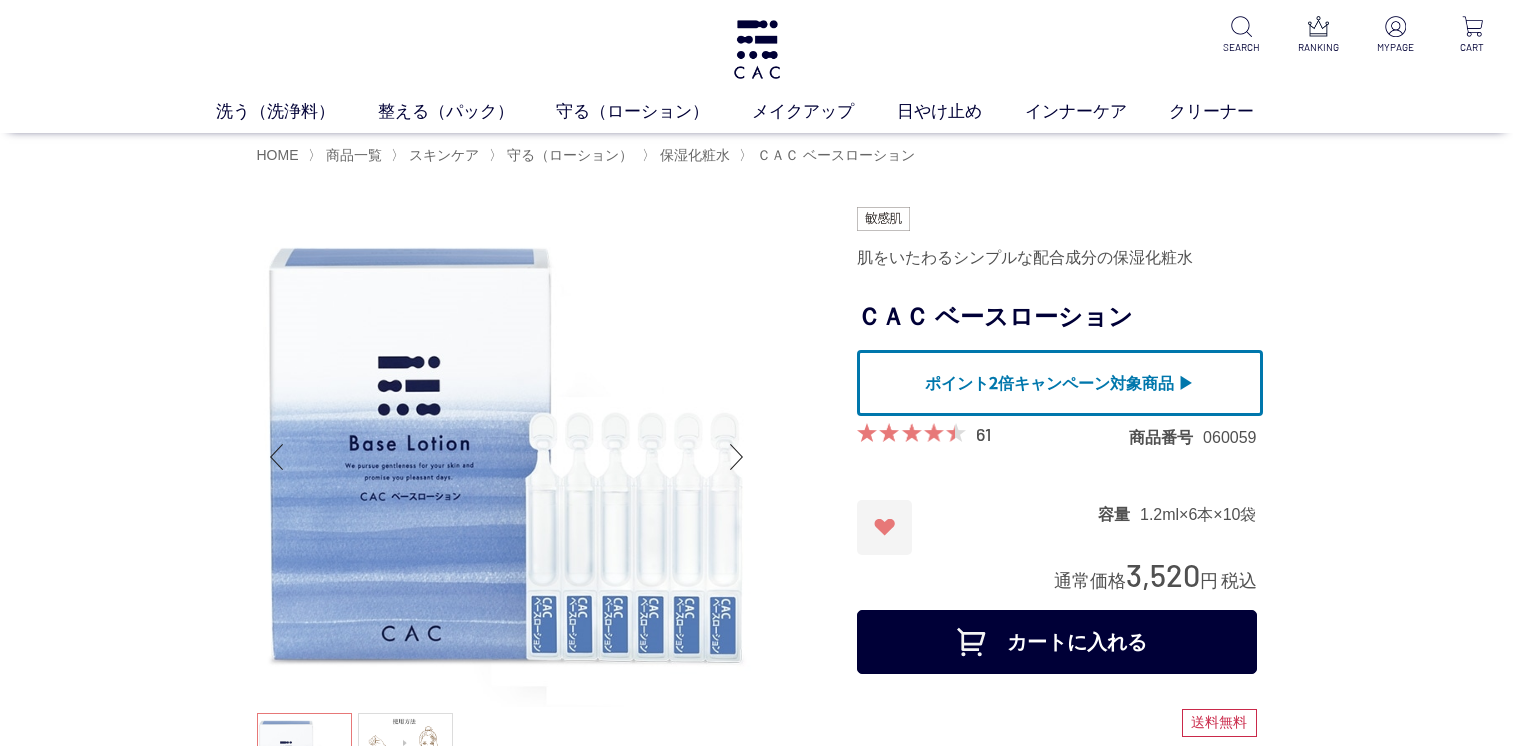 scroll, scrollTop: 0, scrollLeft: 0, axis: both 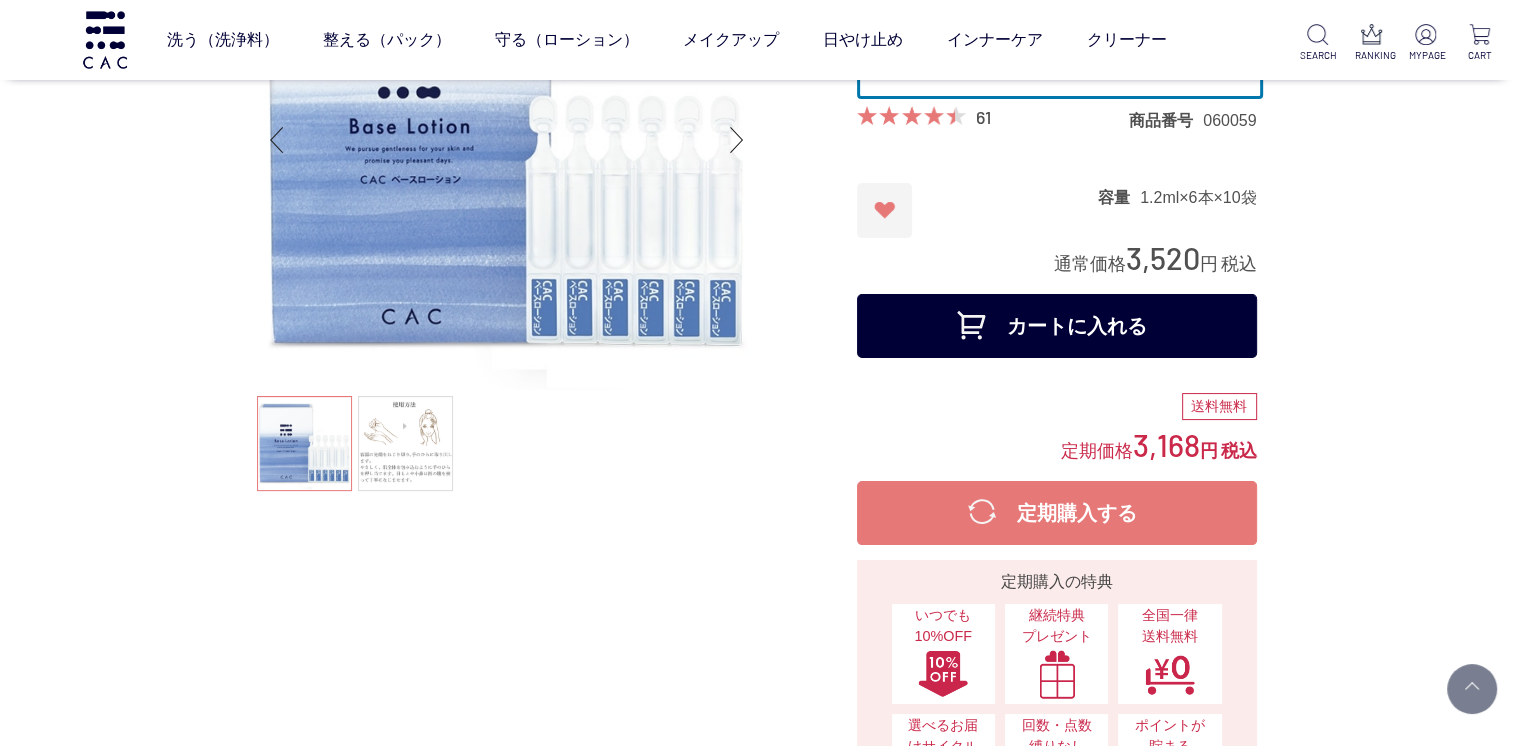 click on "カートに入れる" at bounding box center (1057, 326) 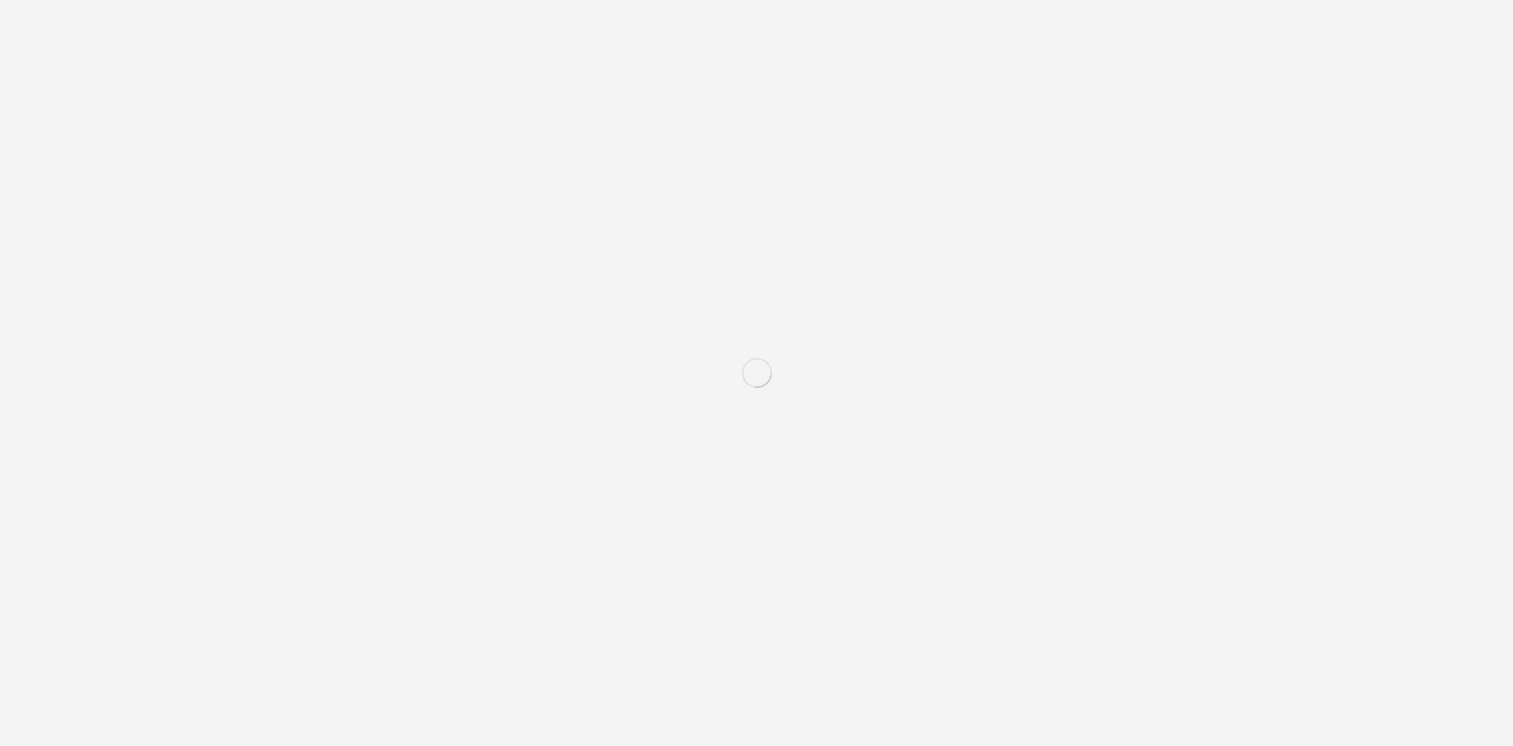 scroll, scrollTop: 0, scrollLeft: 0, axis: both 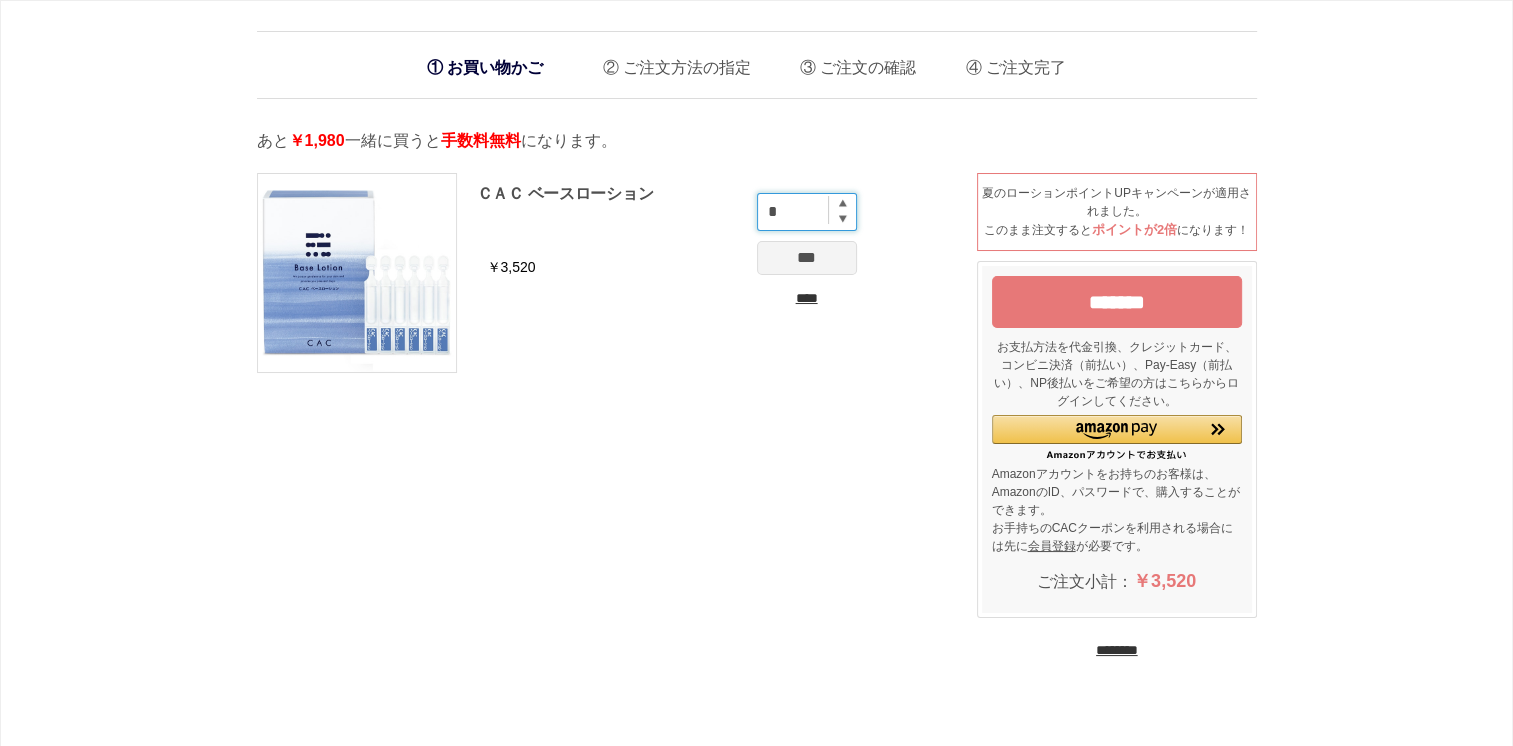 click on "*" at bounding box center [807, 212] 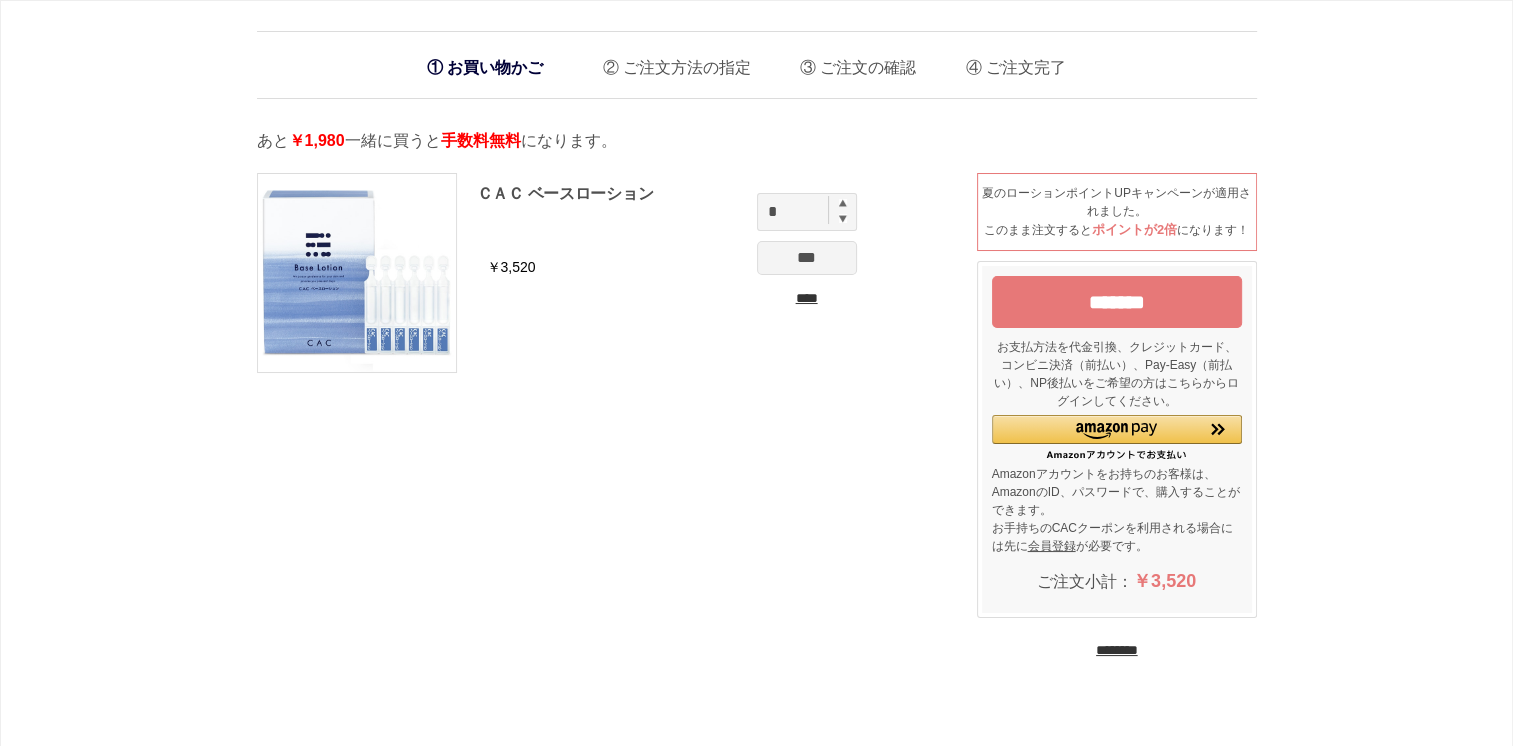 click on "***" at bounding box center [807, 258] 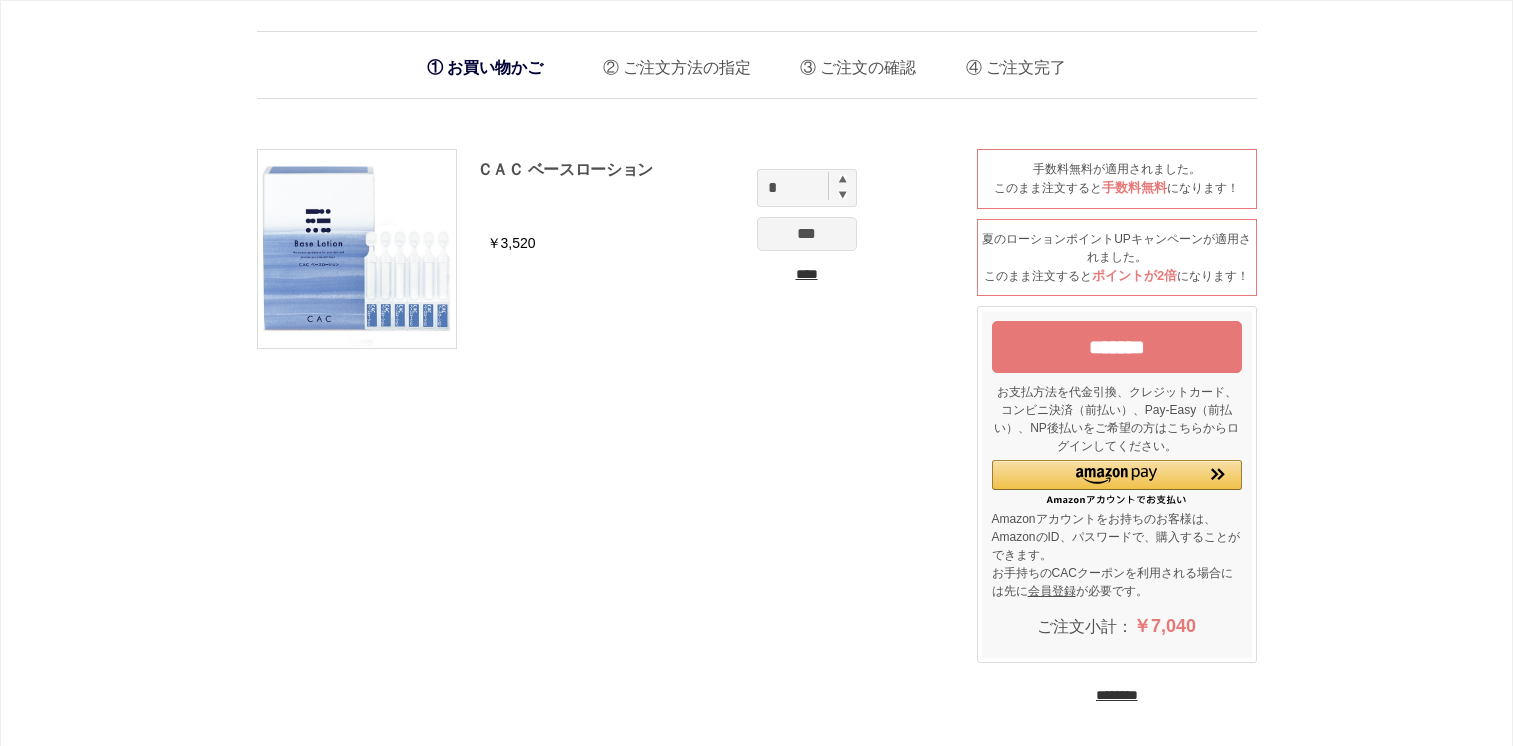 scroll, scrollTop: 0, scrollLeft: 0, axis: both 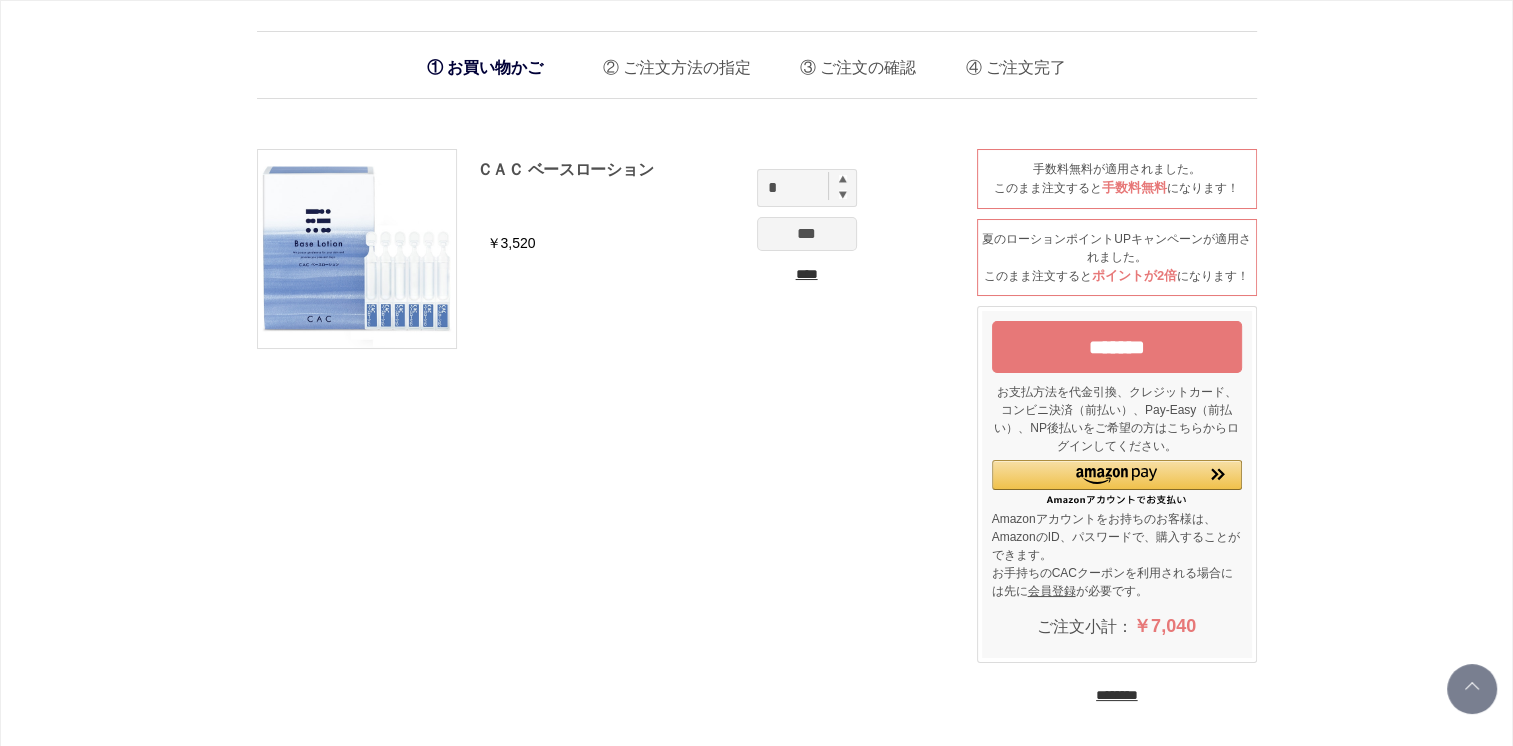click on "*******" at bounding box center [1117, 347] 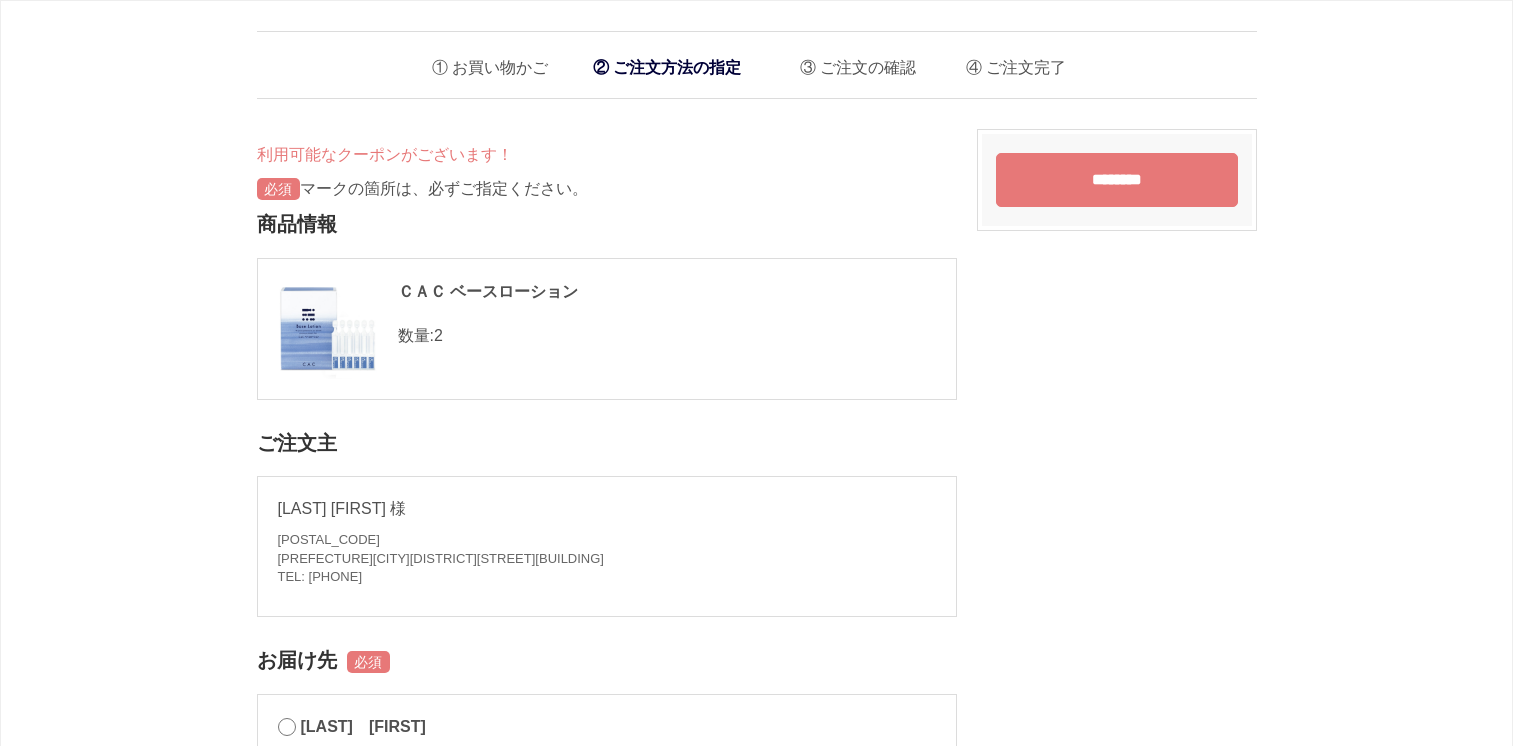 scroll, scrollTop: 0, scrollLeft: 0, axis: both 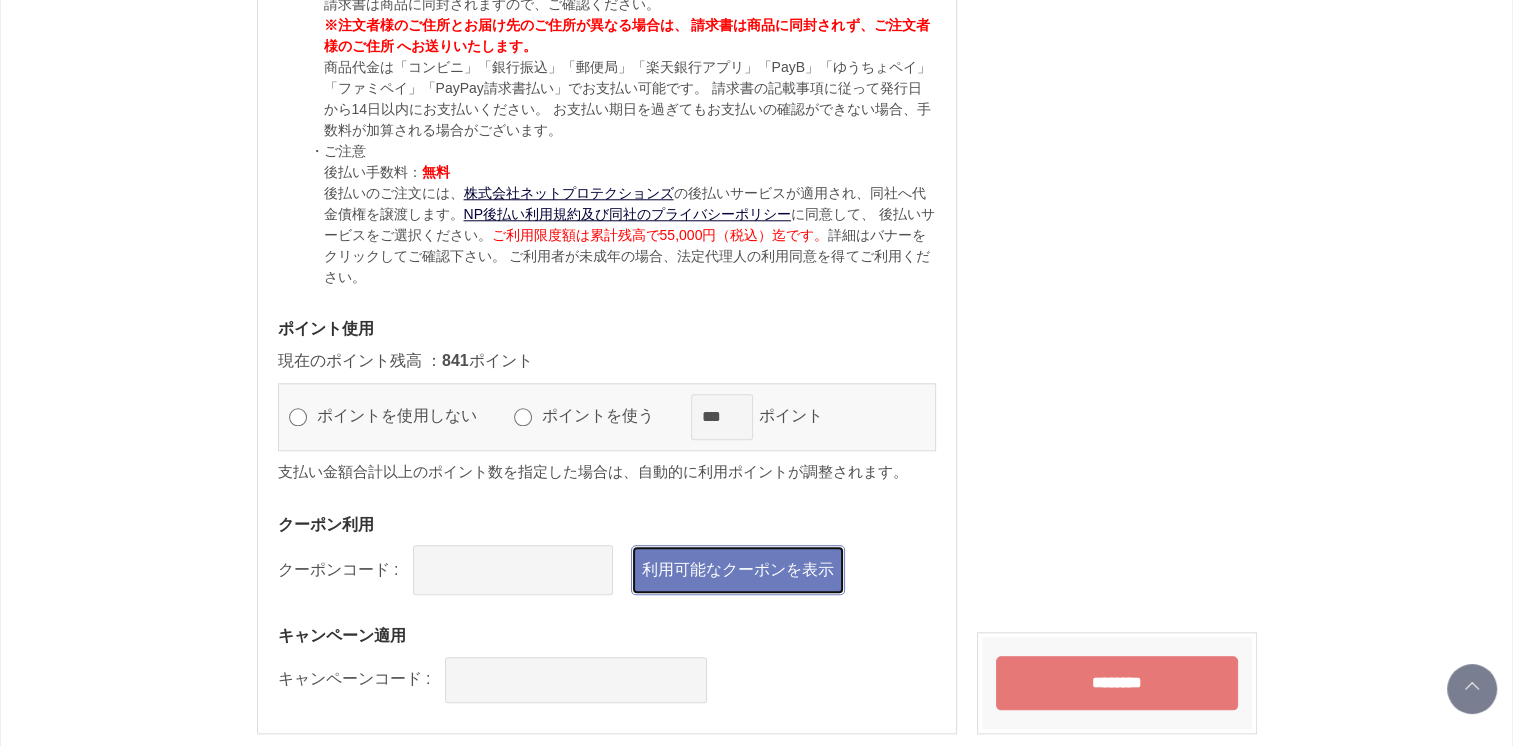 click on "利用可能なクーポンを表示" at bounding box center [738, 570] 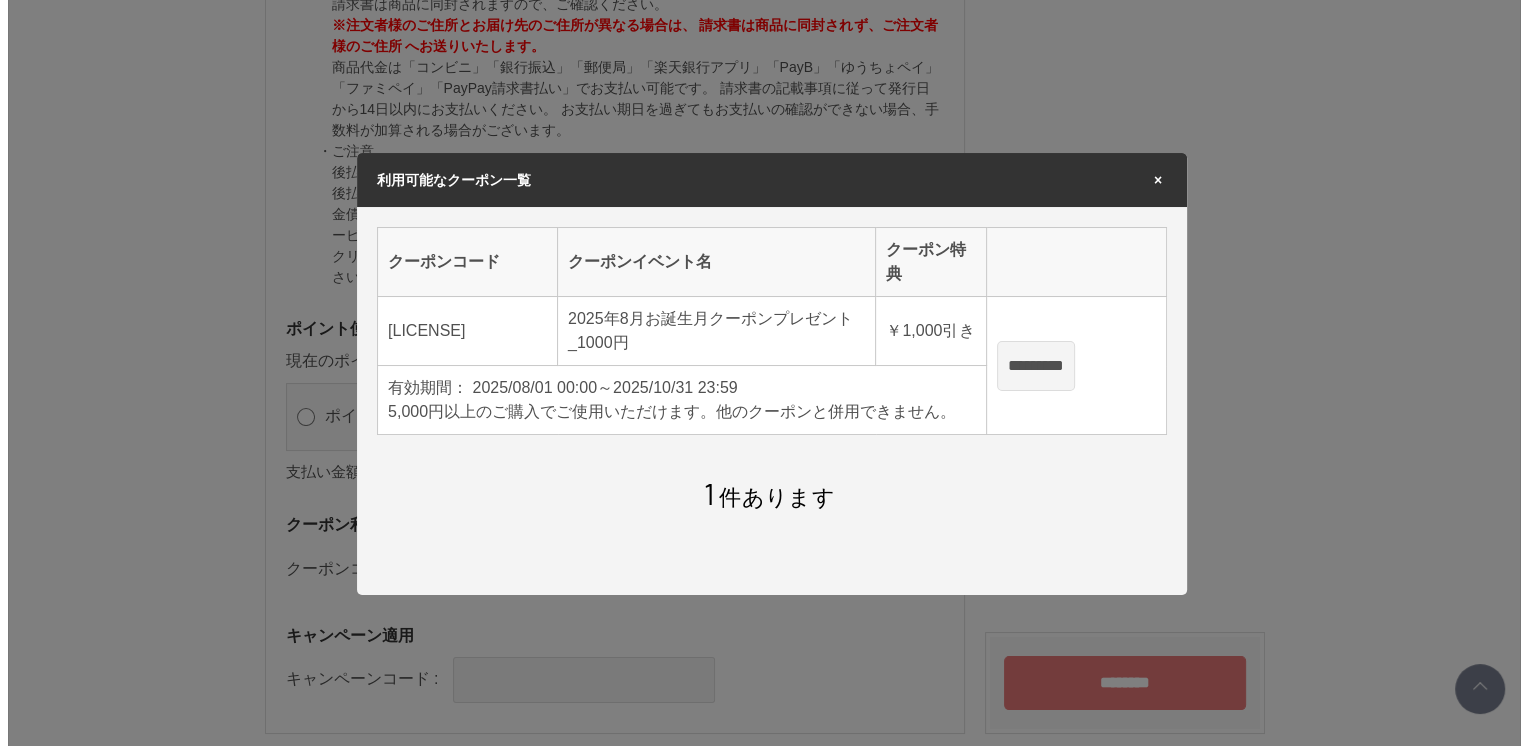 scroll, scrollTop: 0, scrollLeft: 0, axis: both 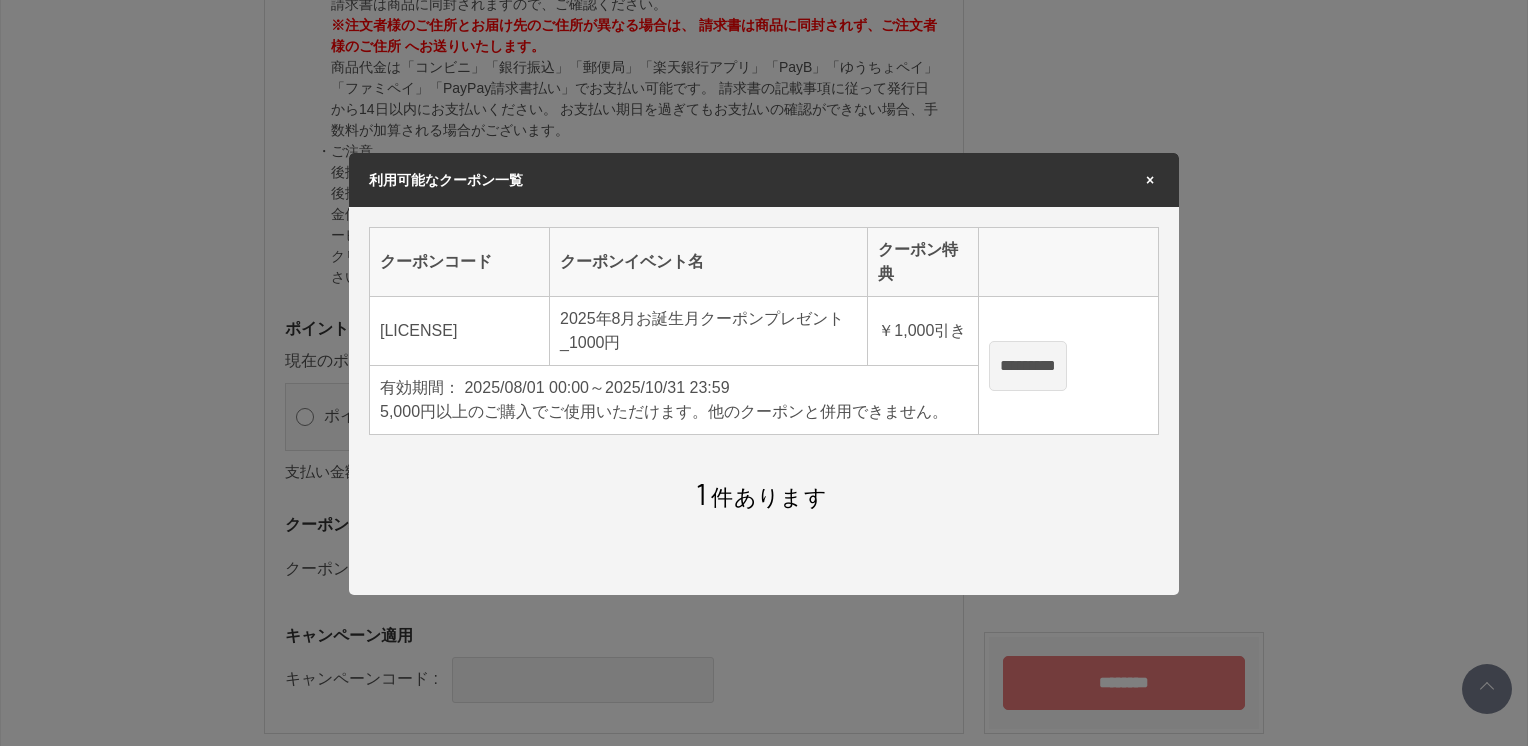 click on "*********" at bounding box center [1028, 366] 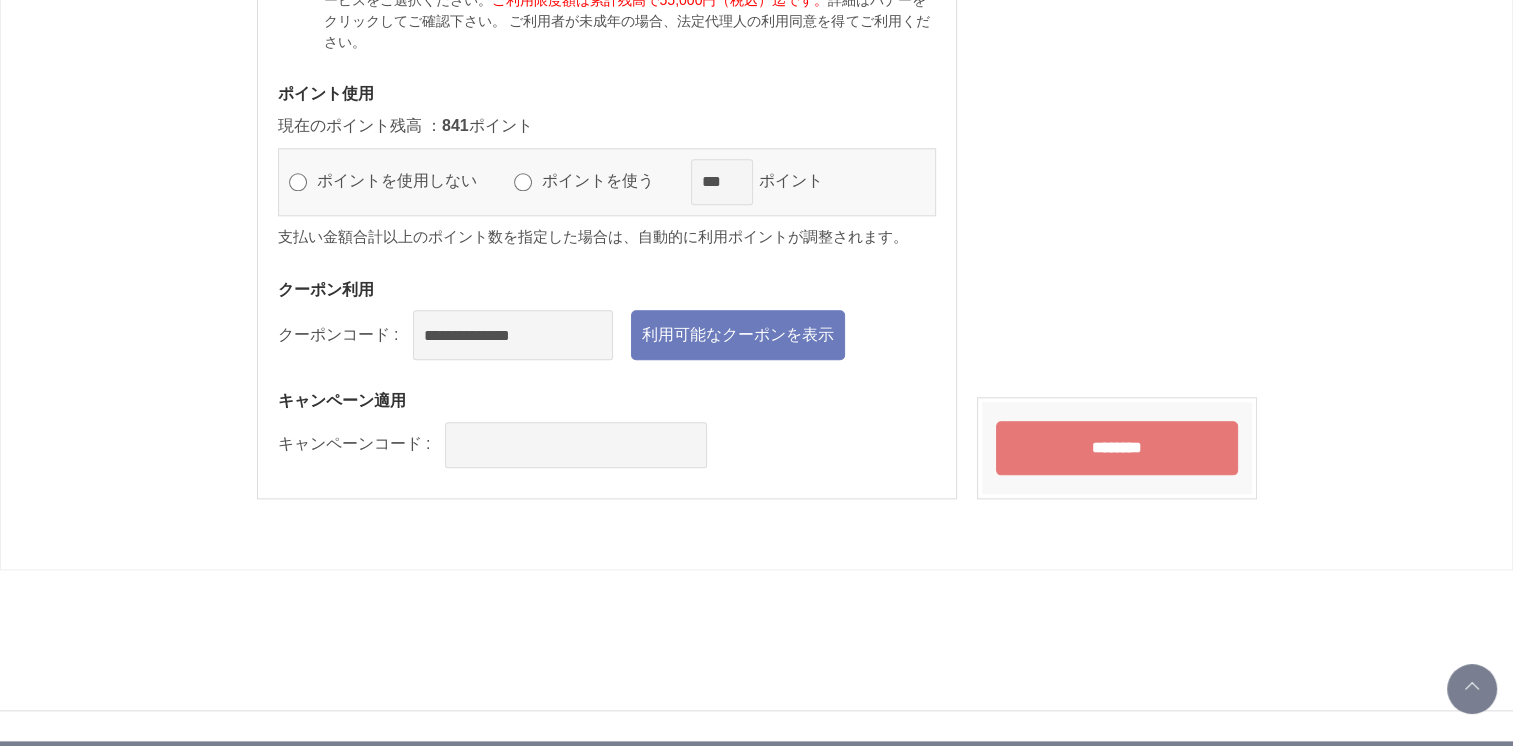 scroll, scrollTop: 2170, scrollLeft: 0, axis: vertical 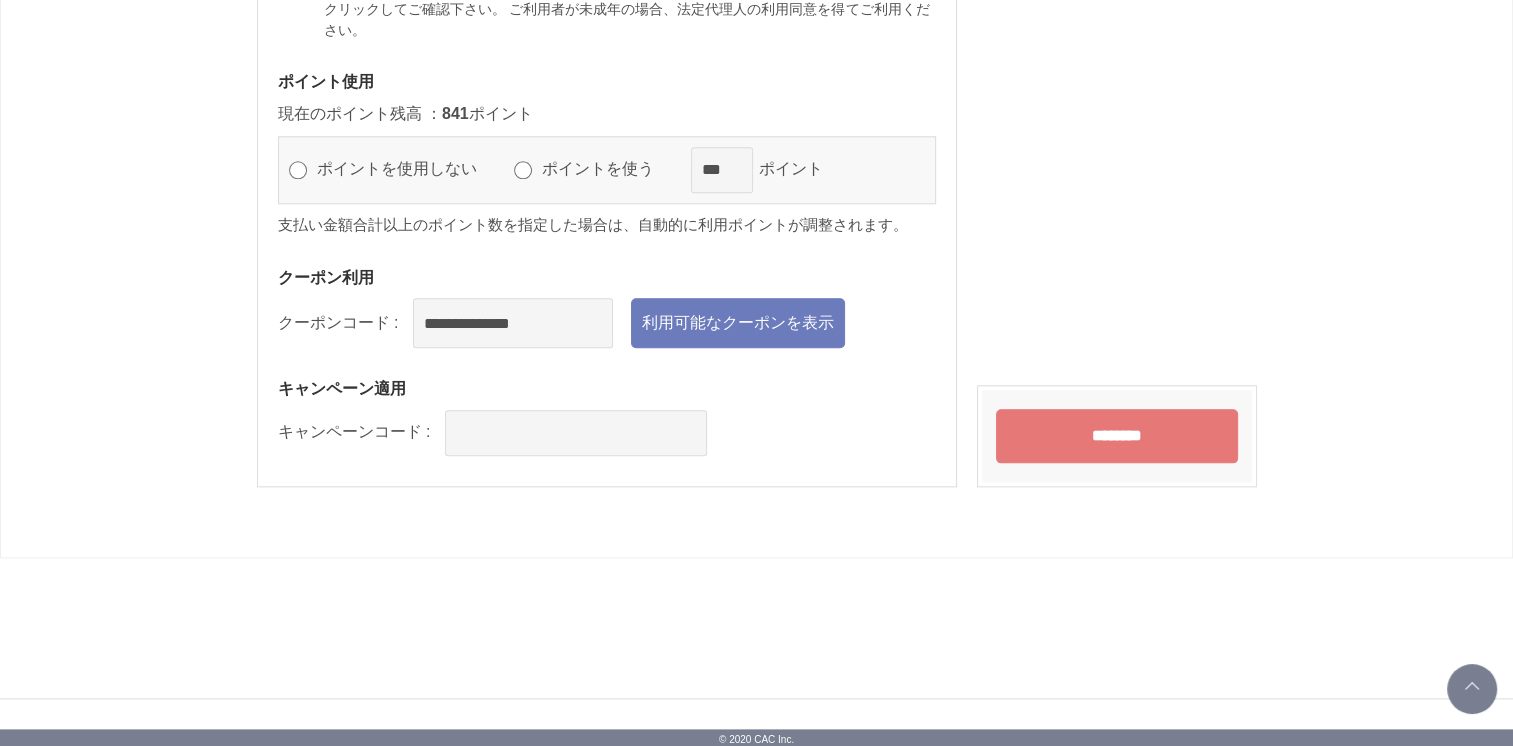 click on "********" at bounding box center [1117, 436] 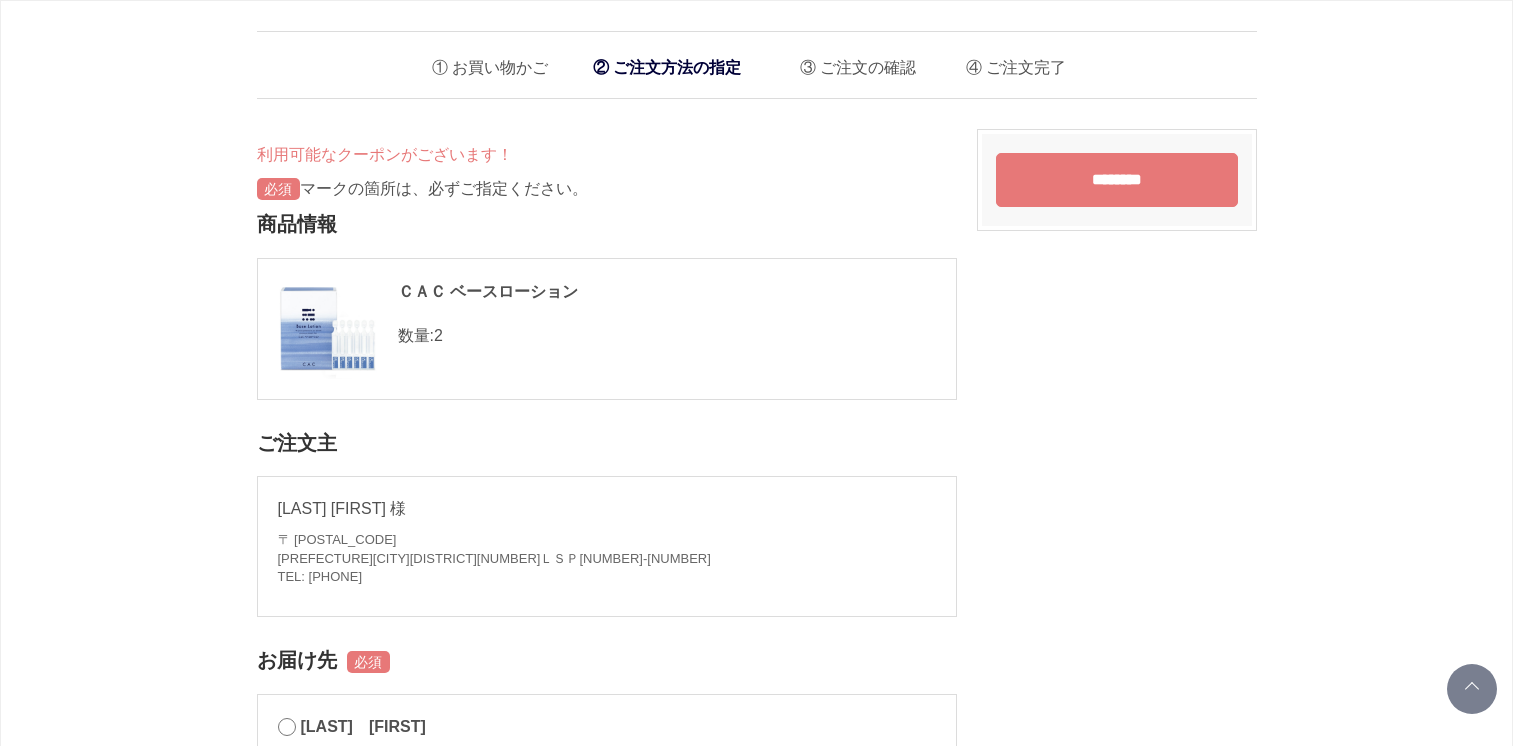scroll, scrollTop: 2170, scrollLeft: 0, axis: vertical 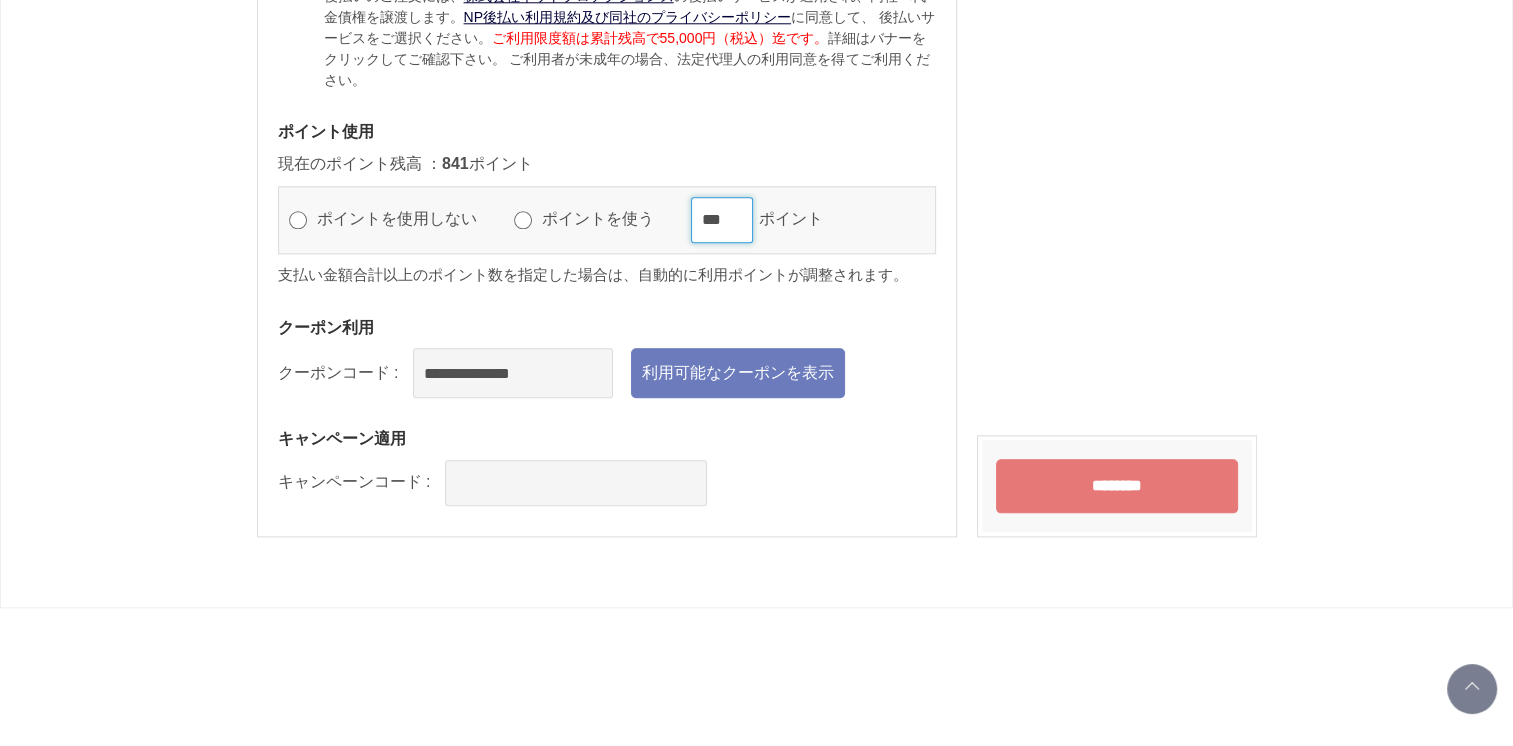 click on "***" at bounding box center (722, 220) 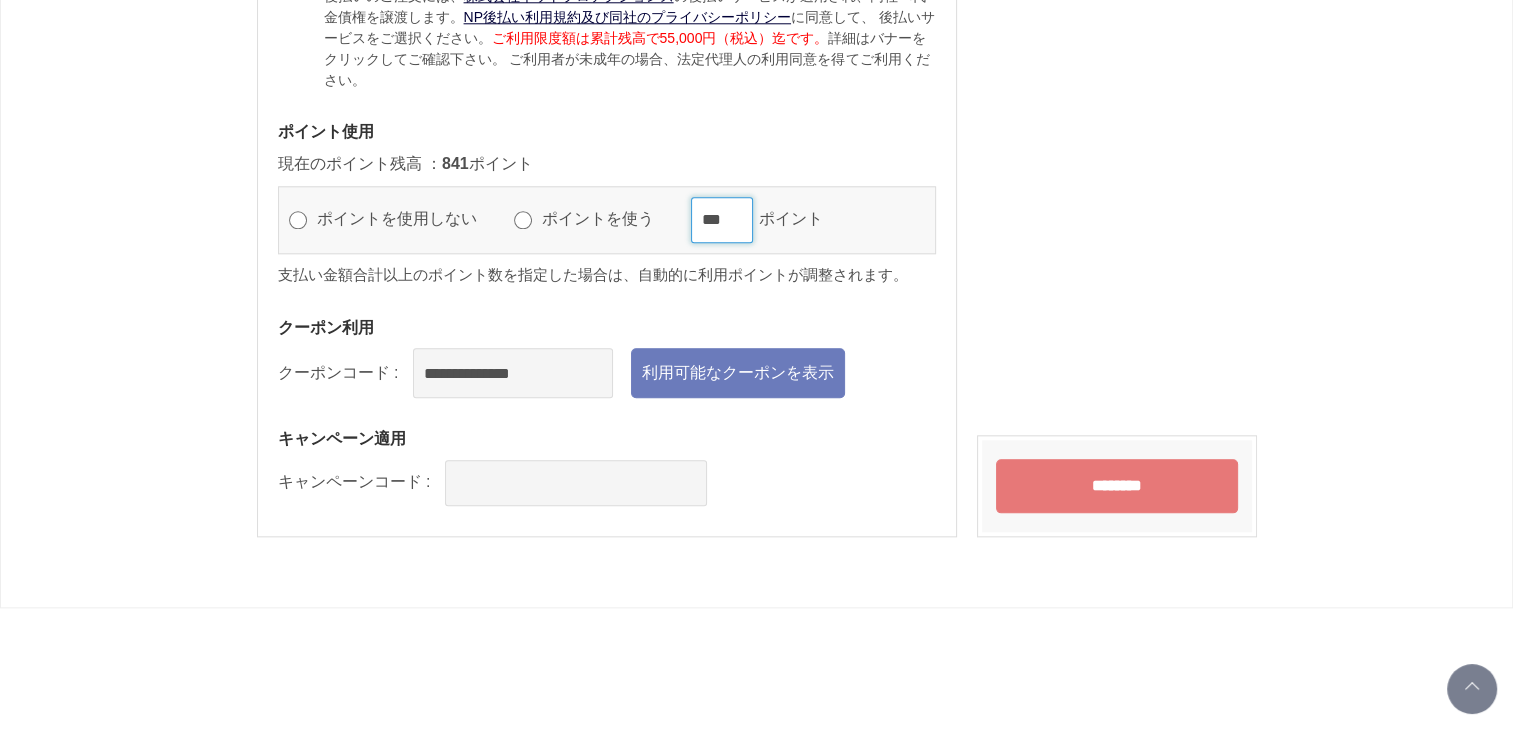 click on "***" at bounding box center (722, 220) 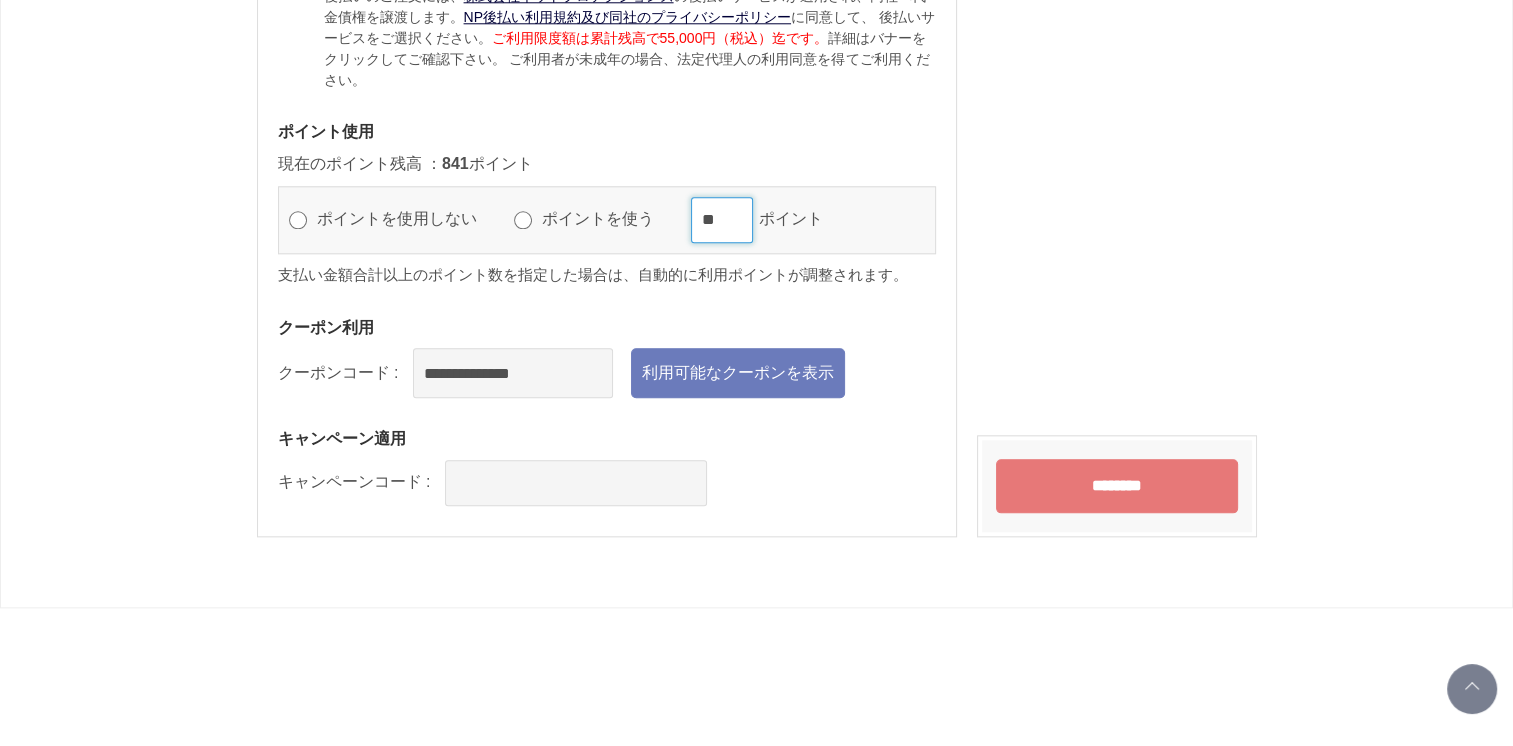 type on "*" 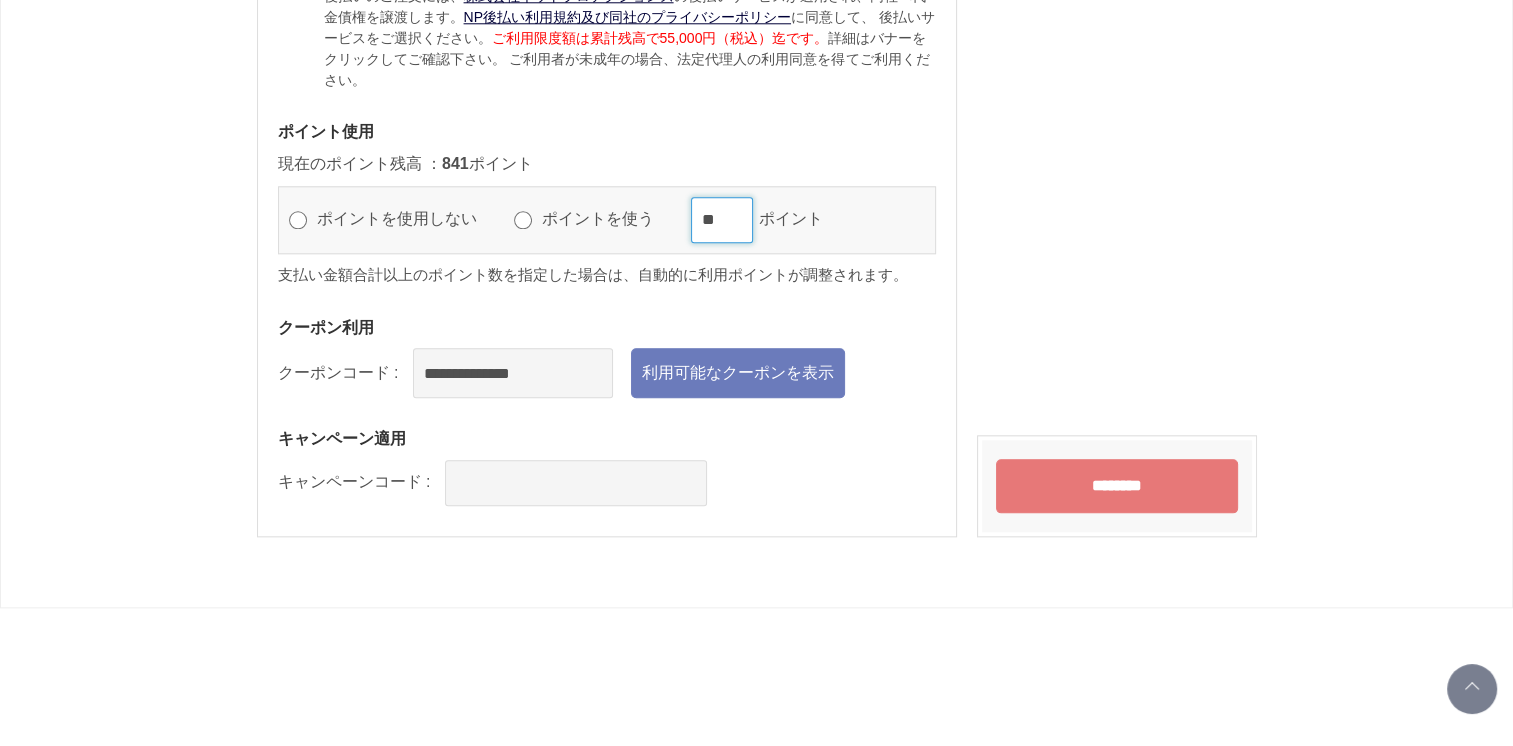 type on "**" 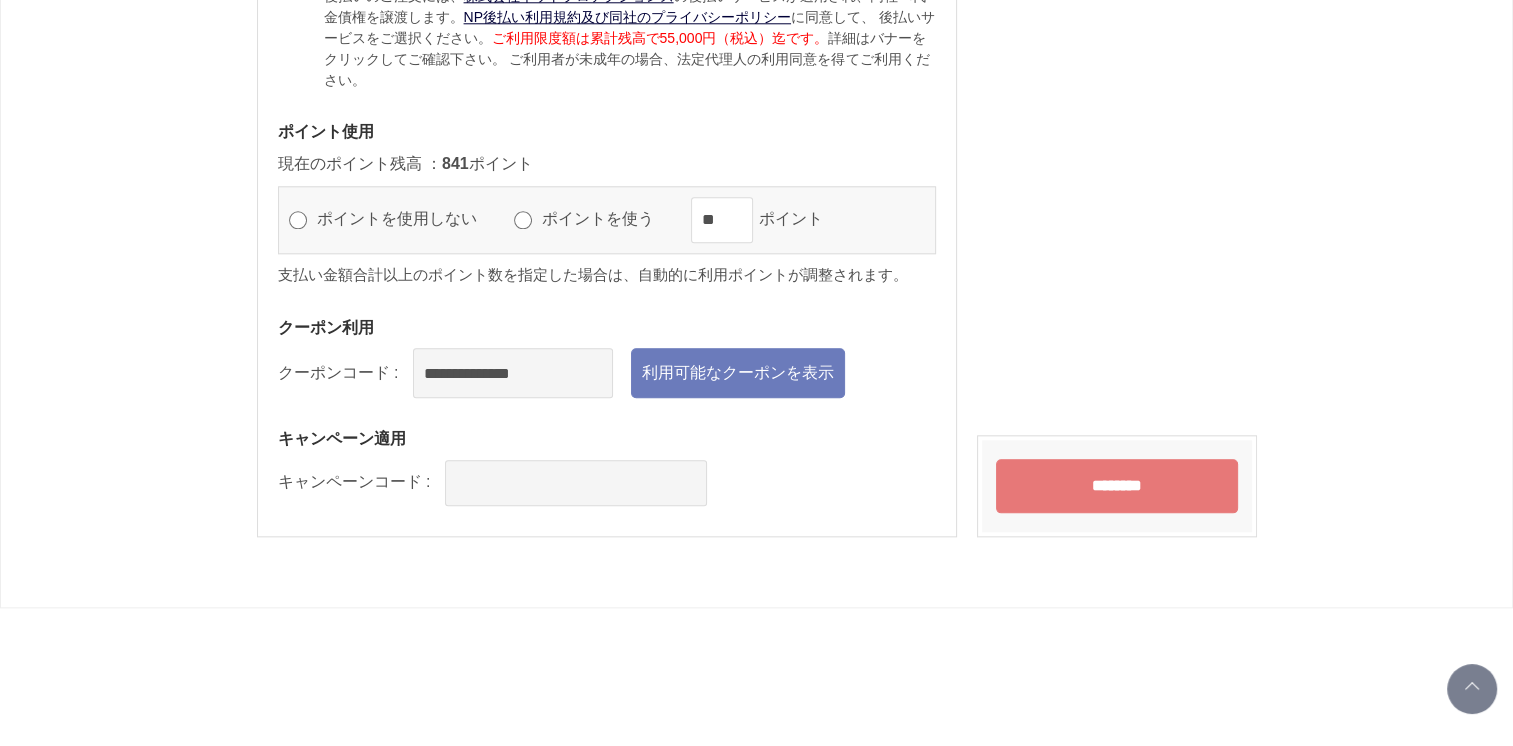 click on "********" at bounding box center (1117, 486) 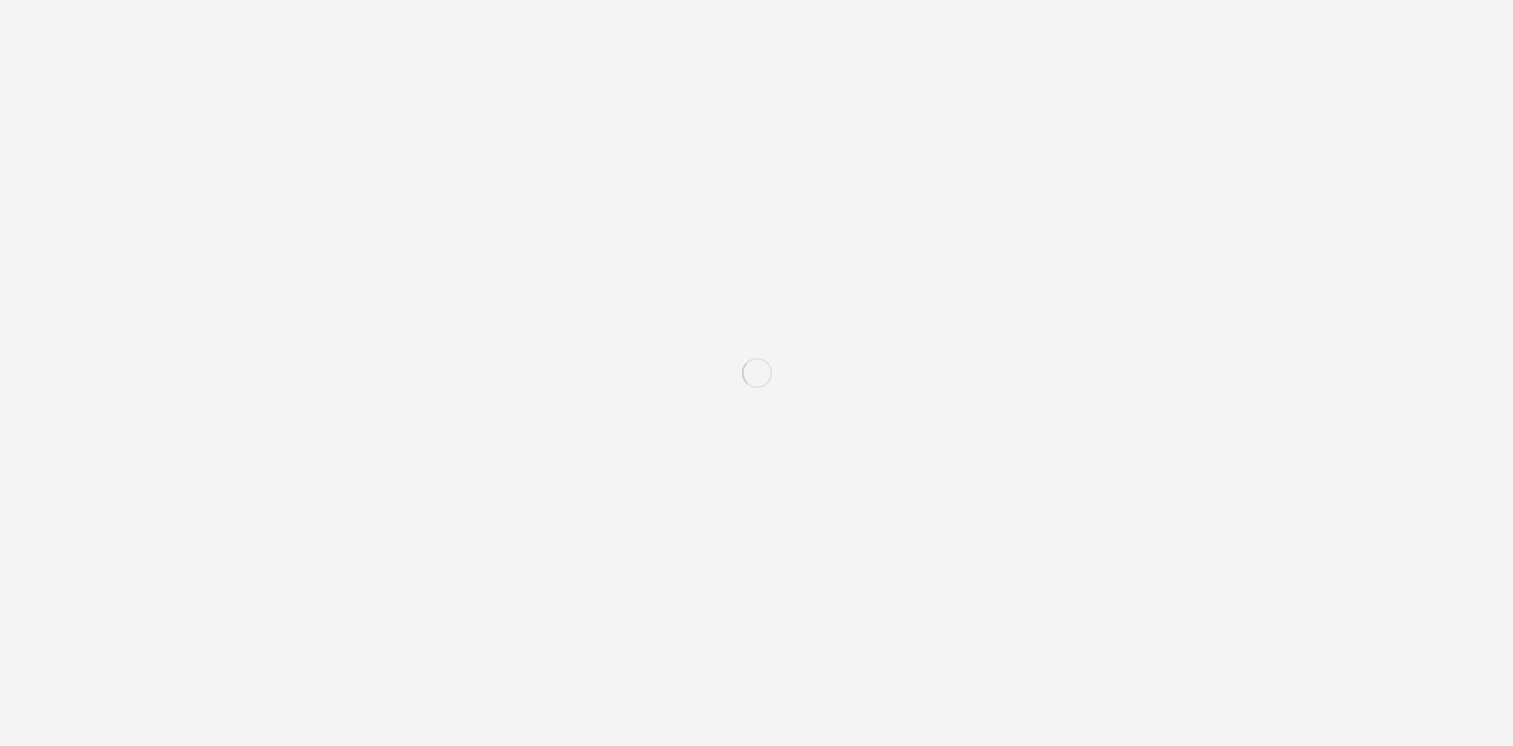 scroll, scrollTop: 0, scrollLeft: 0, axis: both 